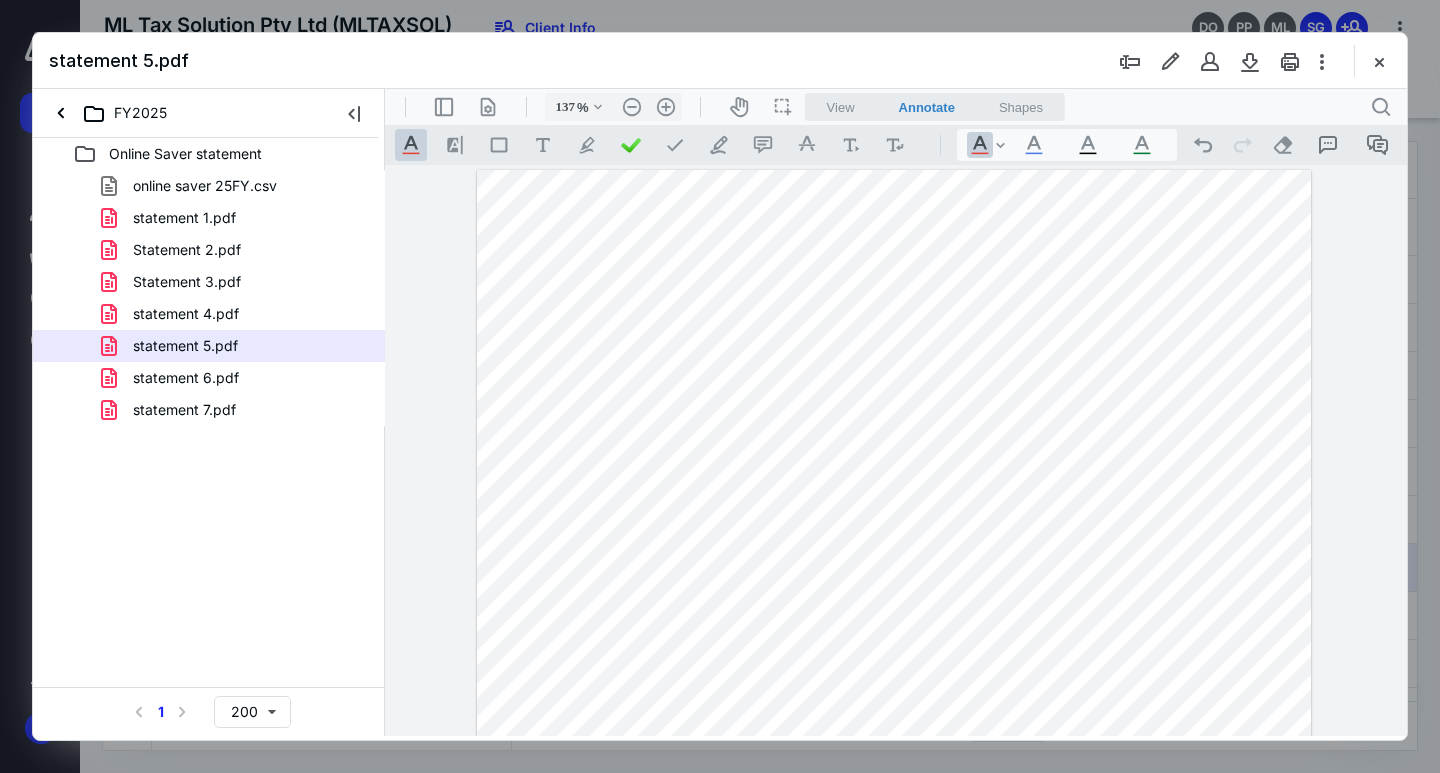 scroll, scrollTop: 0, scrollLeft: 0, axis: both 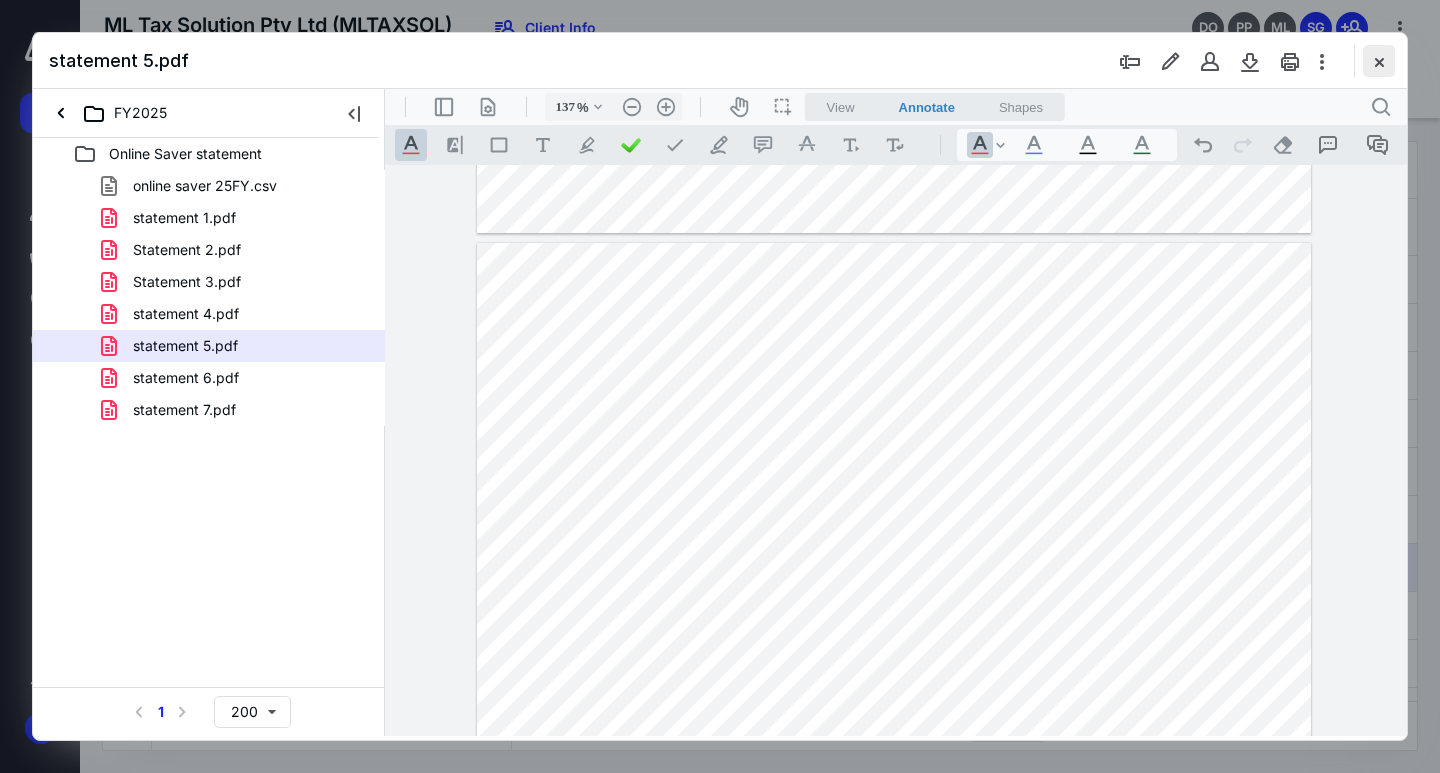 click at bounding box center [1379, 61] 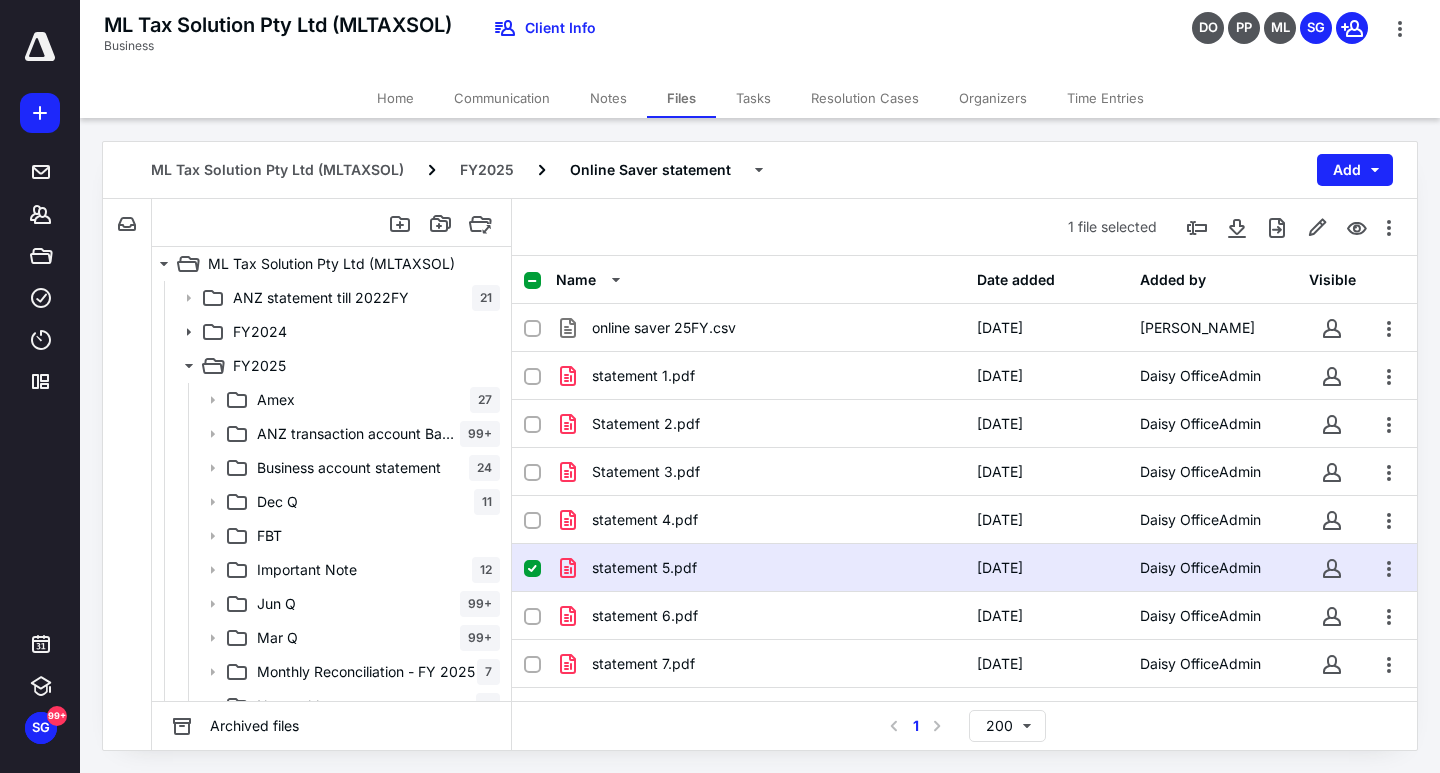 drag, startPoint x: 481, startPoint y: 165, endPoint x: 514, endPoint y: 240, distance: 81.939 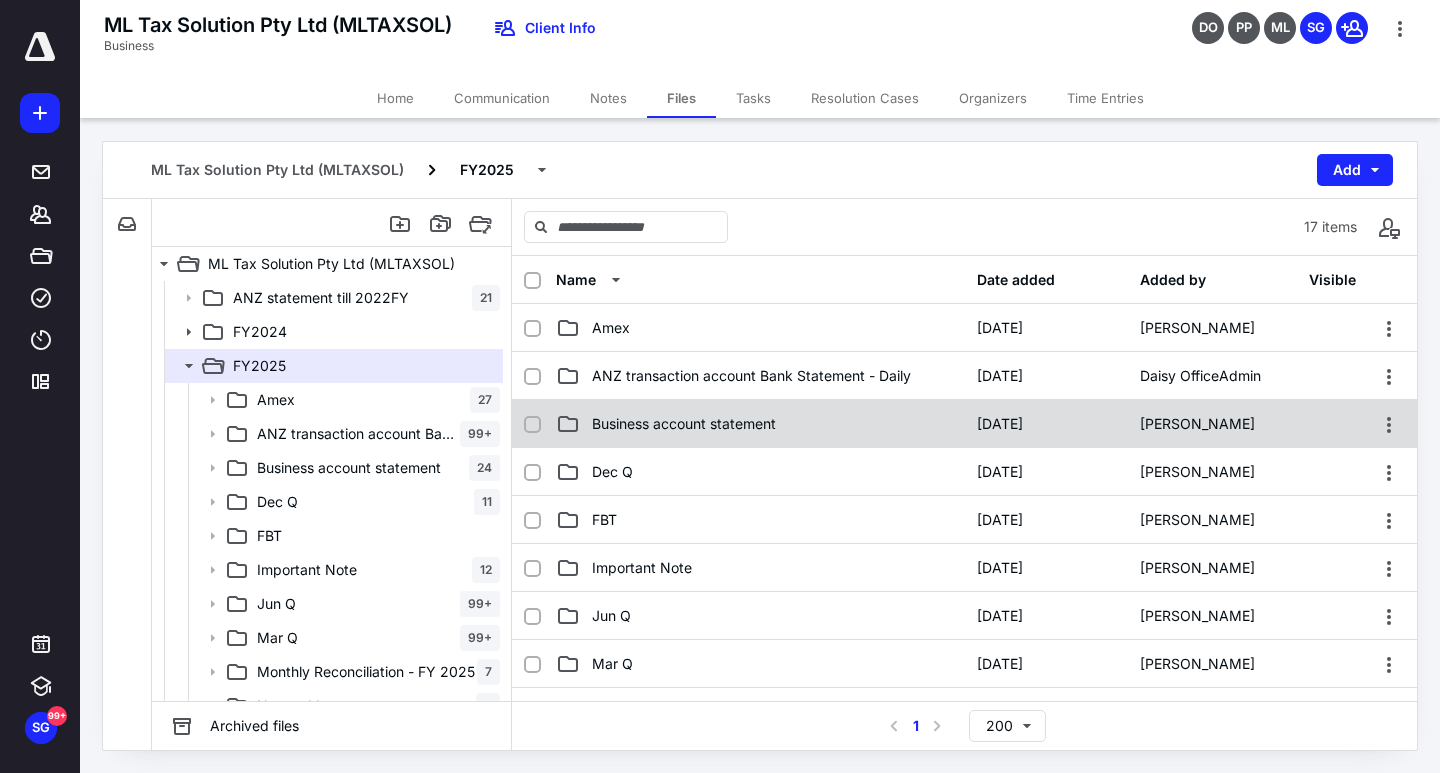 click on "Business account statement" at bounding box center (684, 424) 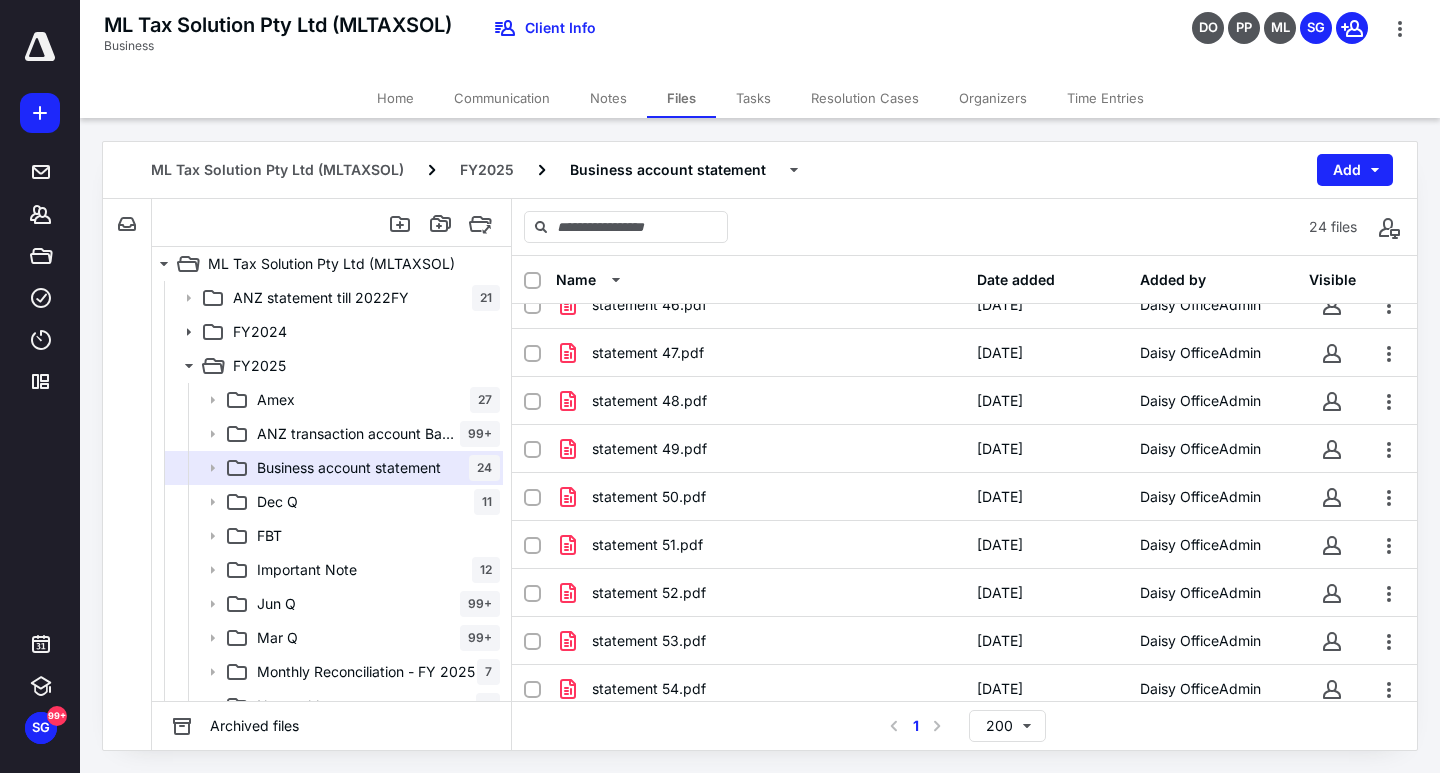 scroll, scrollTop: 600, scrollLeft: 0, axis: vertical 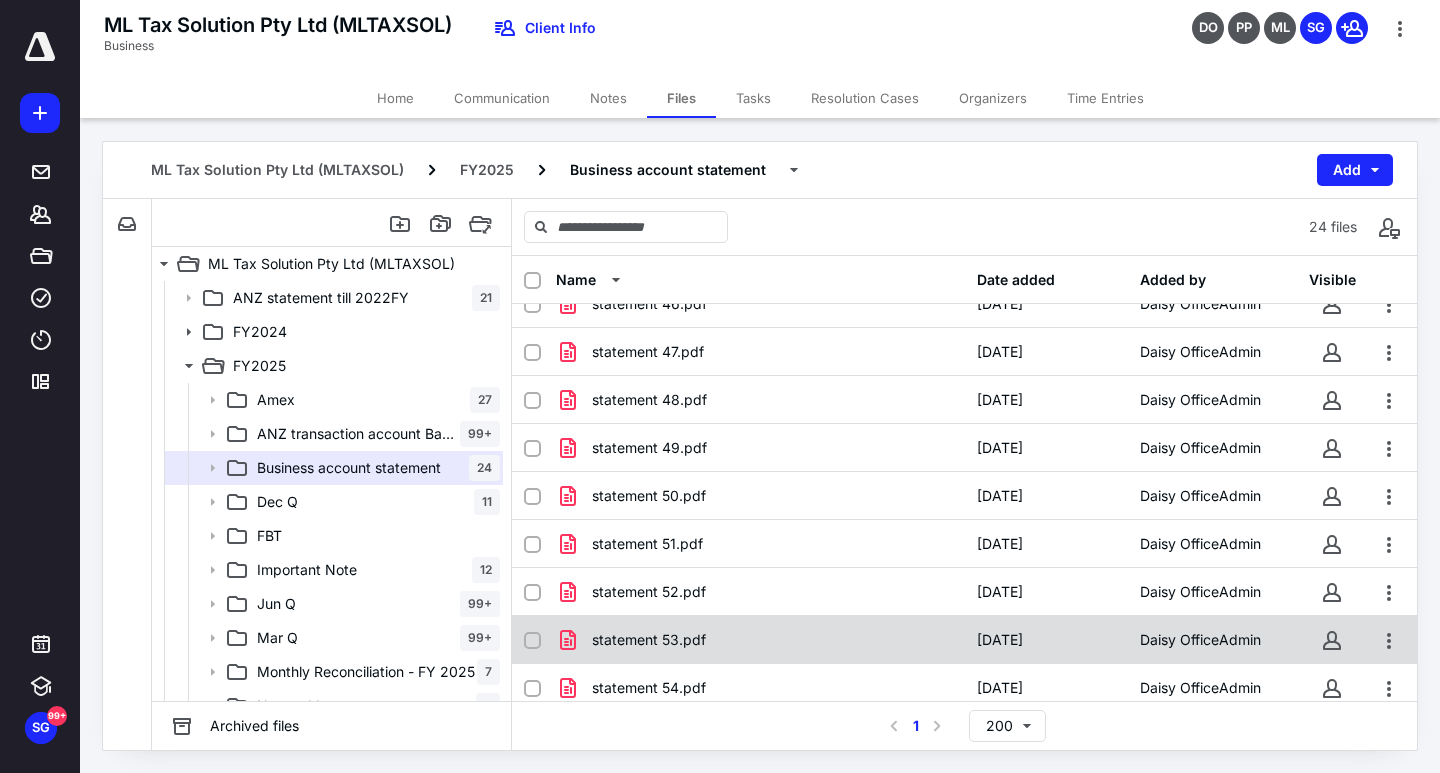 click on "statement 53.pdf" at bounding box center [760, 640] 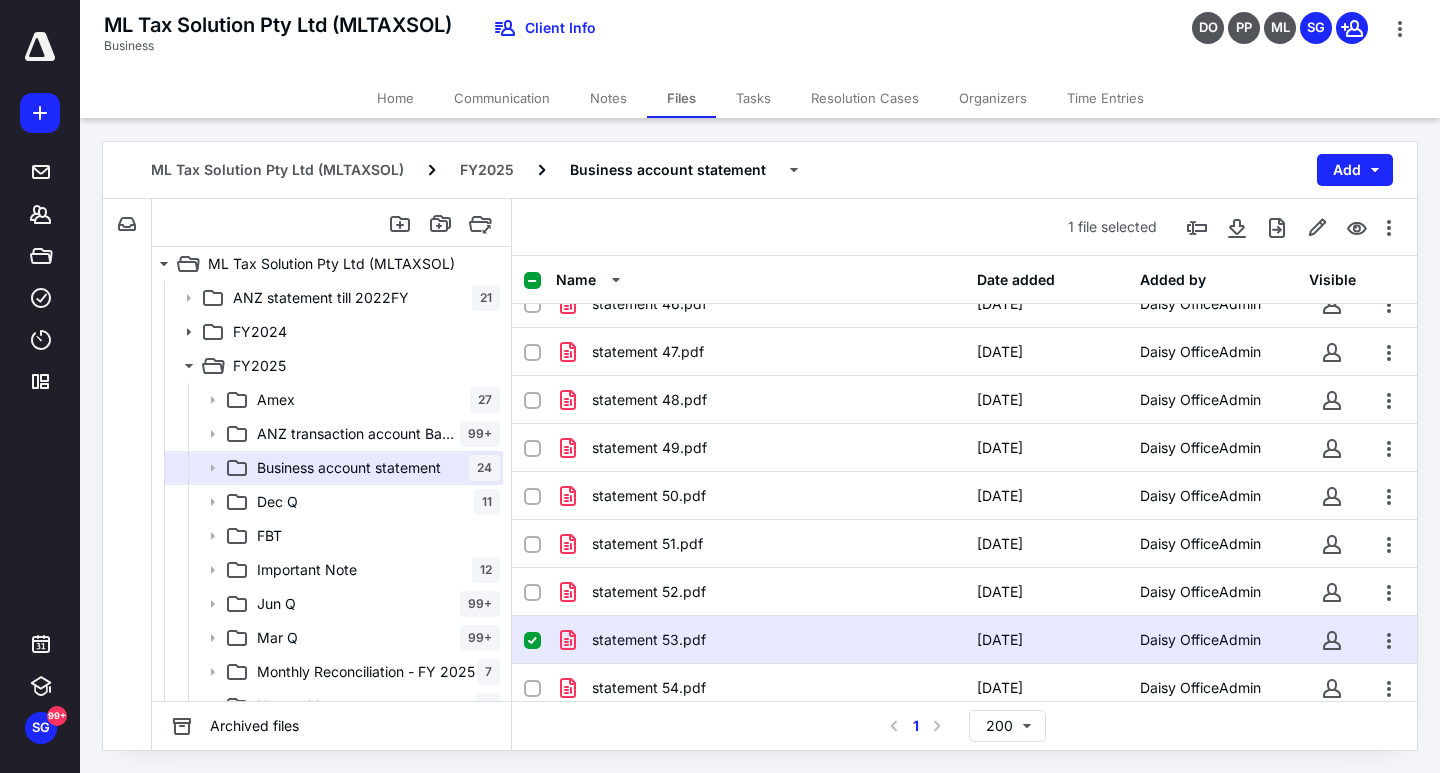 click on "statement 53.pdf" at bounding box center [760, 640] 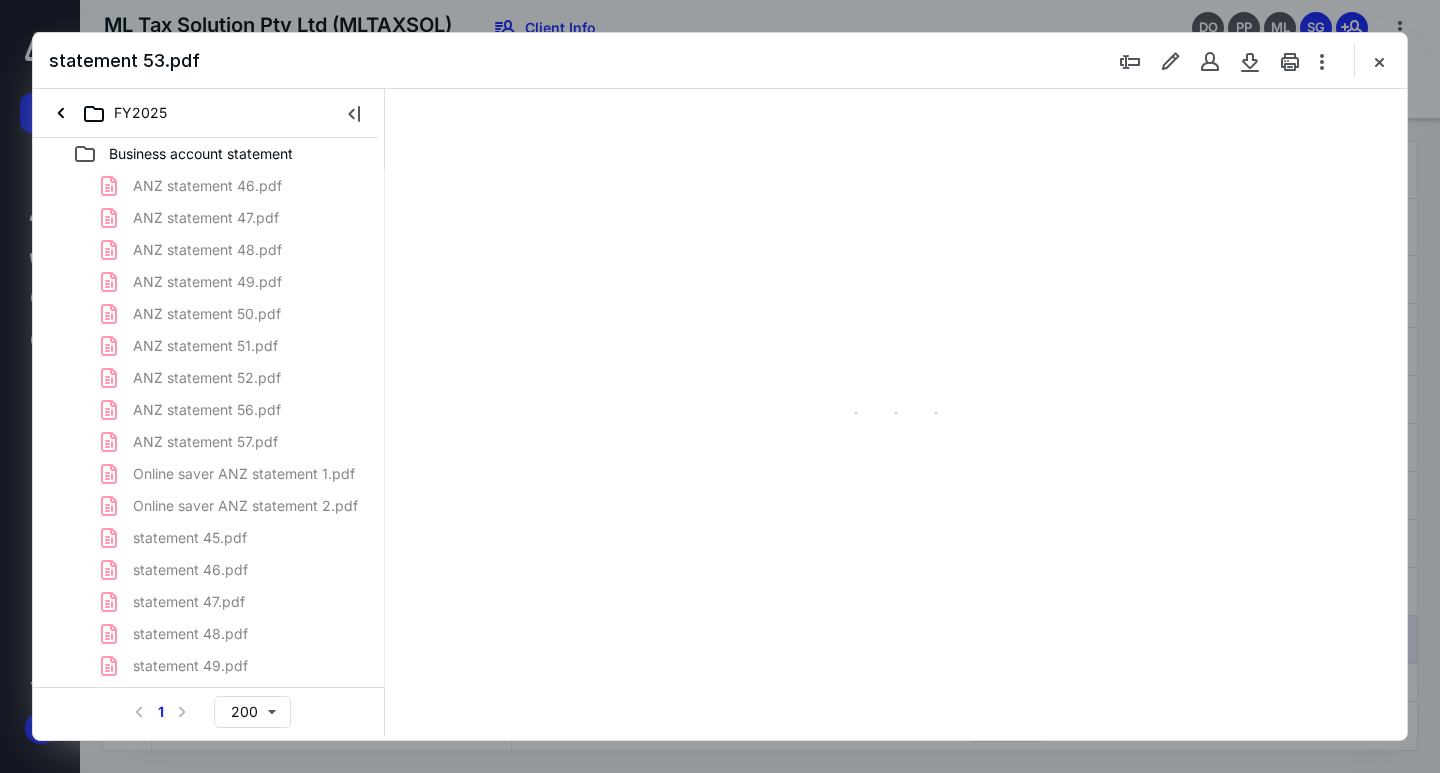 scroll, scrollTop: 0, scrollLeft: 0, axis: both 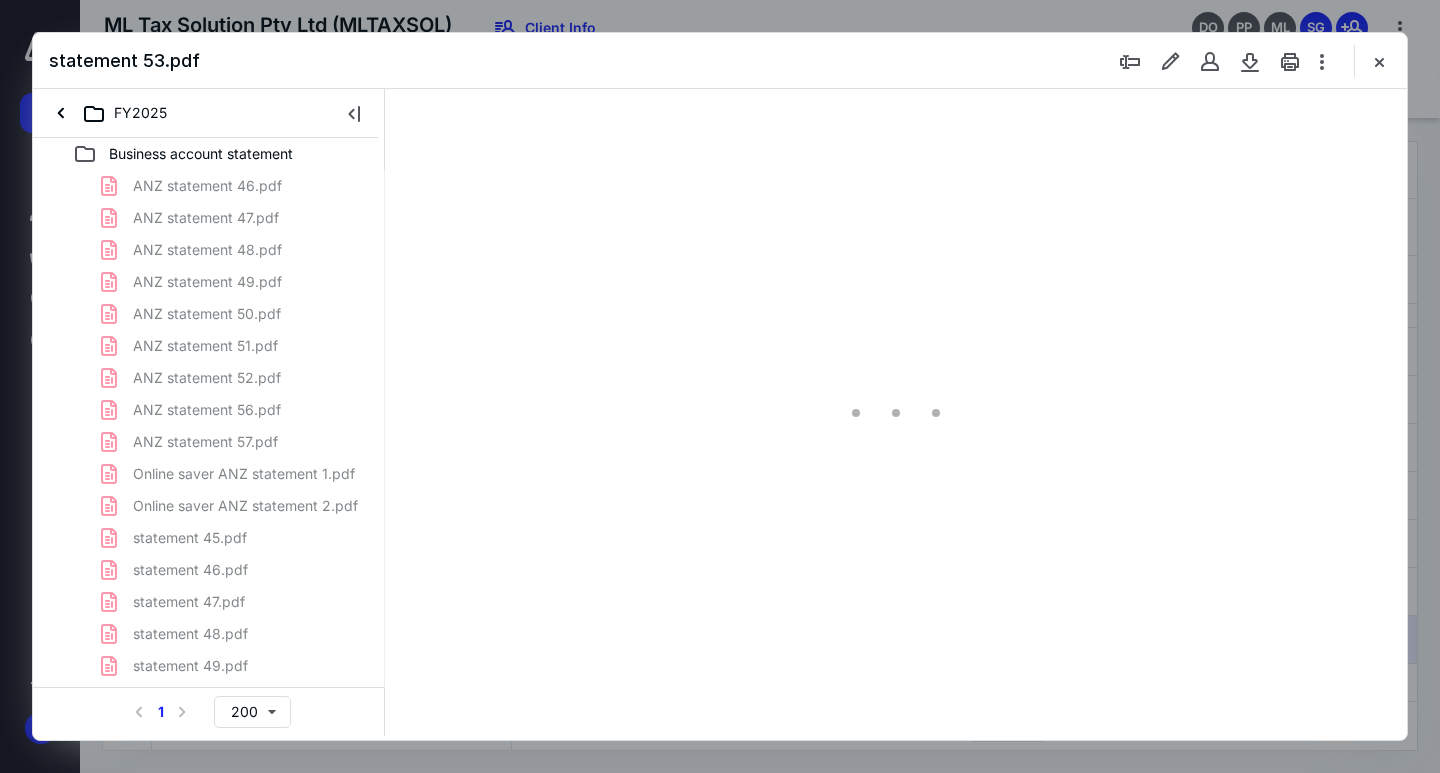 type on "72" 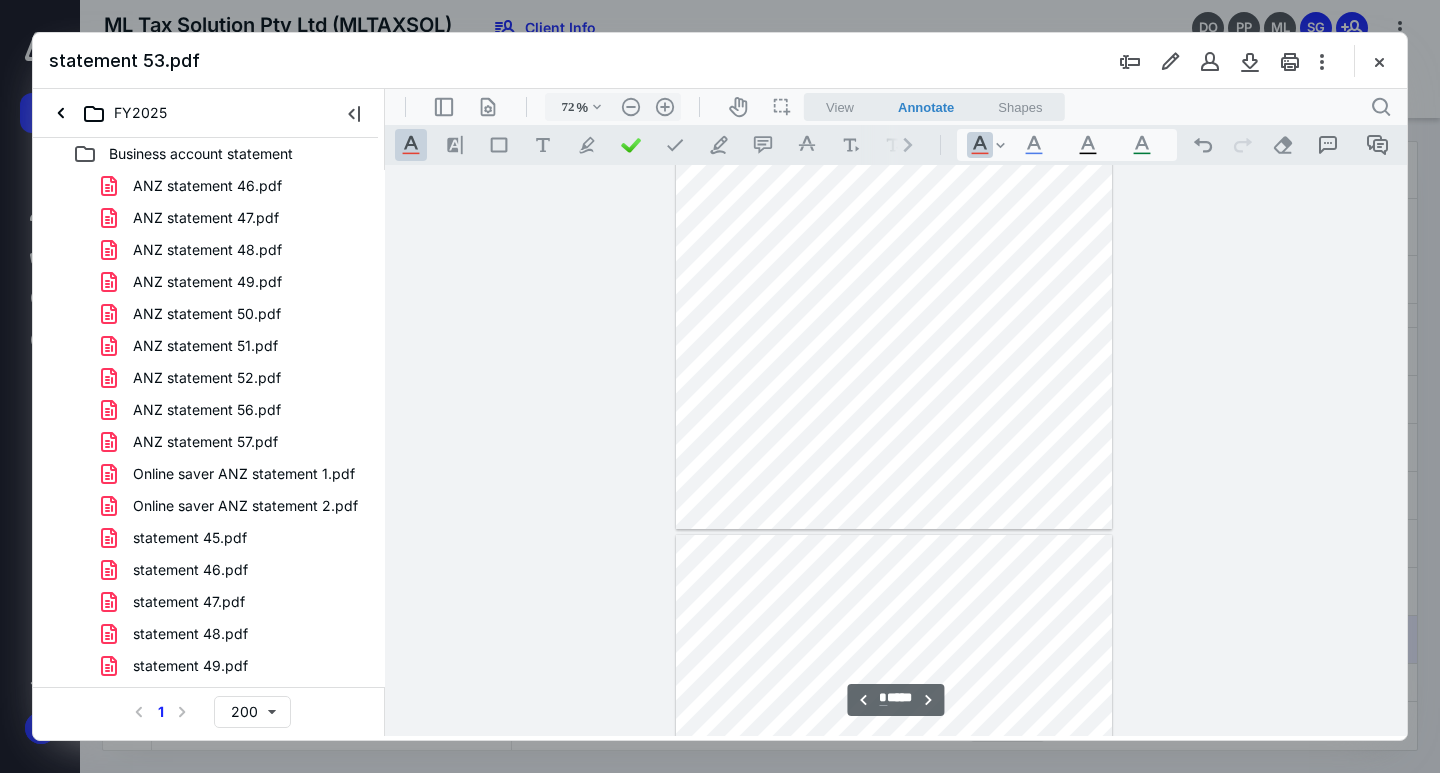 scroll, scrollTop: 779, scrollLeft: 0, axis: vertical 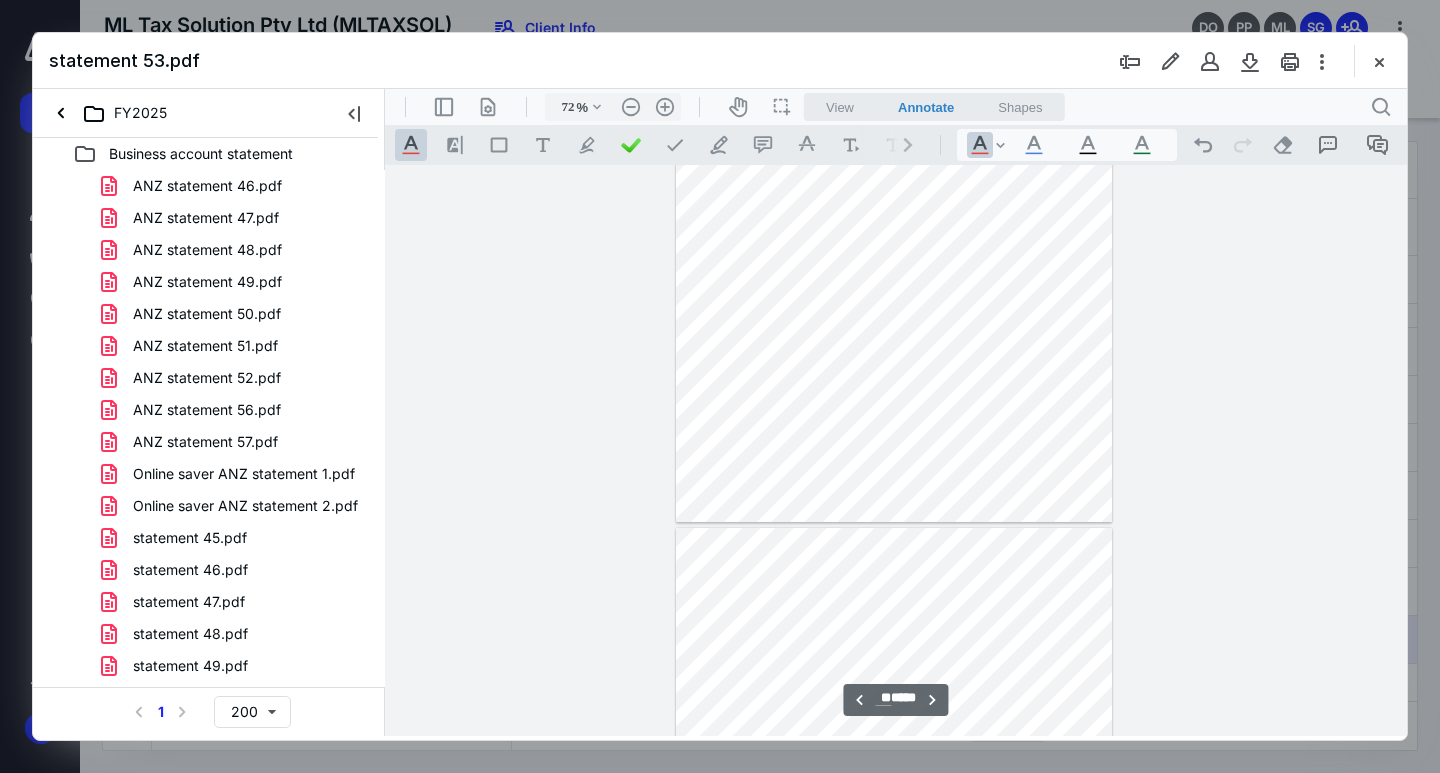 type on "**" 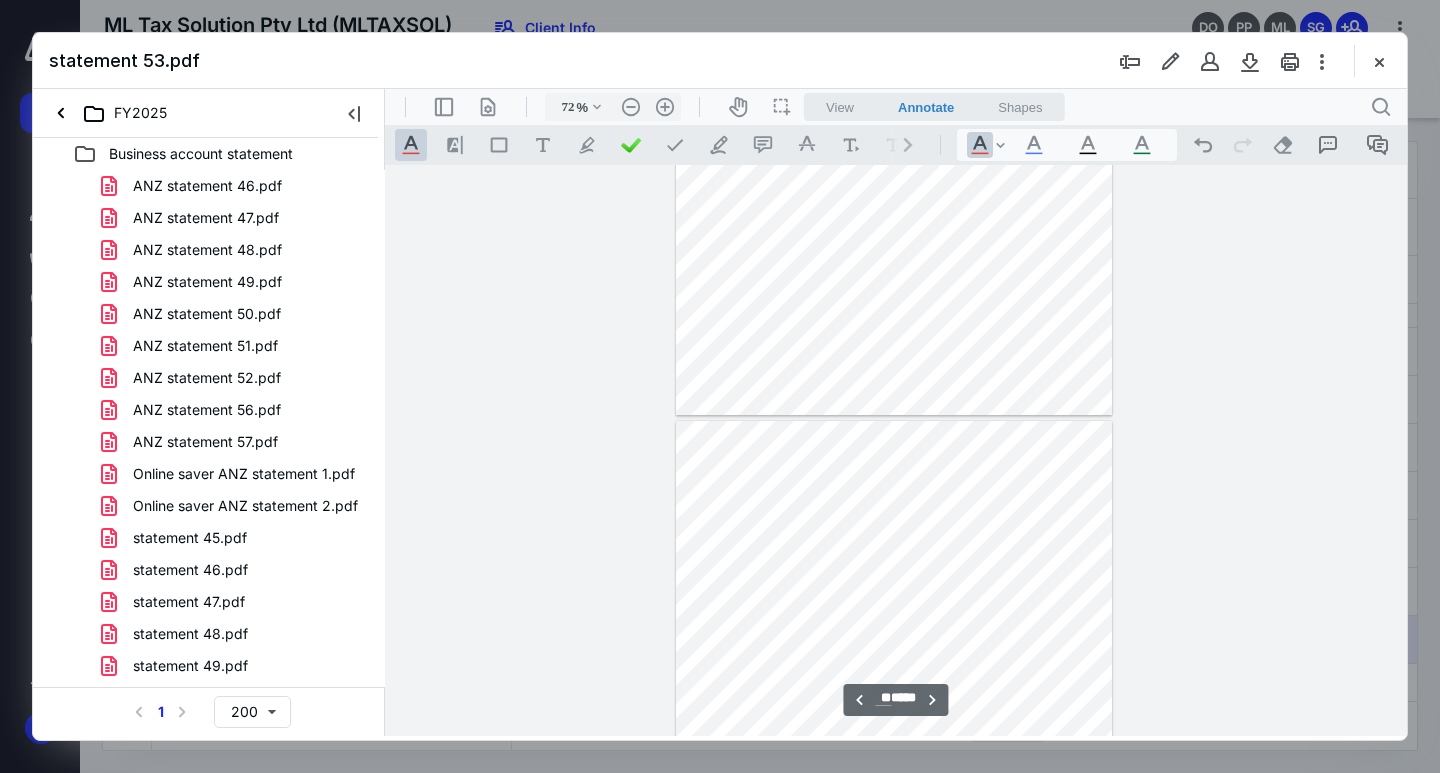 scroll, scrollTop: 6053, scrollLeft: 0, axis: vertical 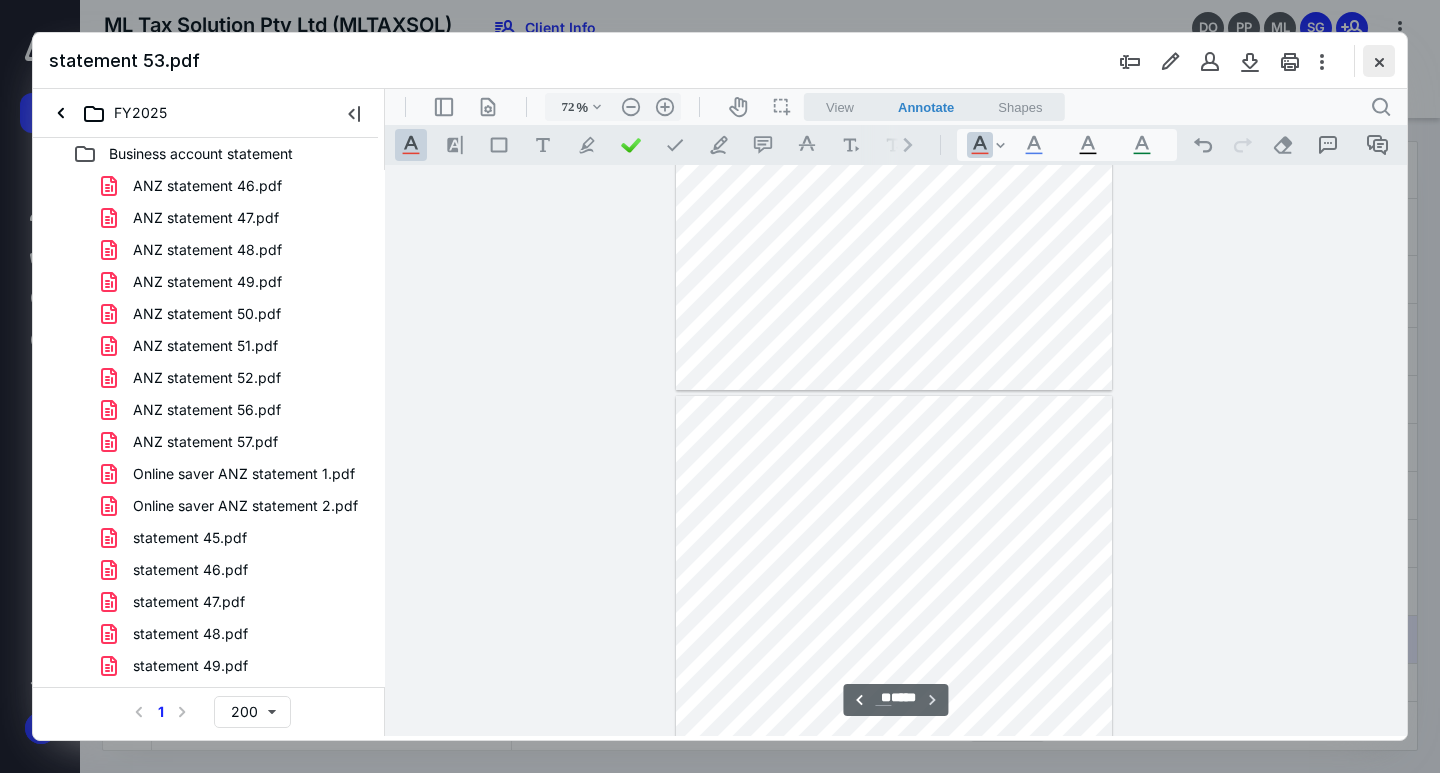 click at bounding box center [1379, 61] 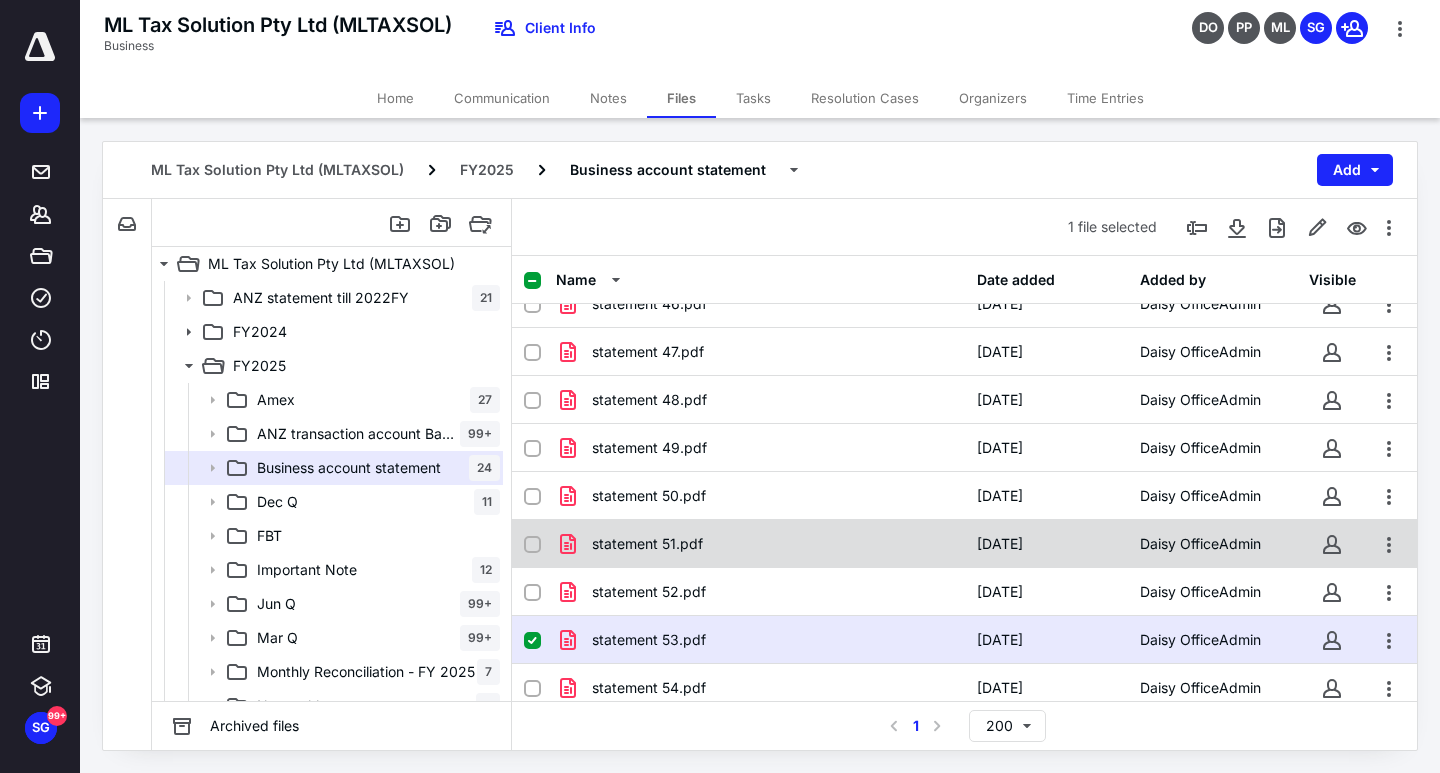 scroll, scrollTop: 700, scrollLeft: 0, axis: vertical 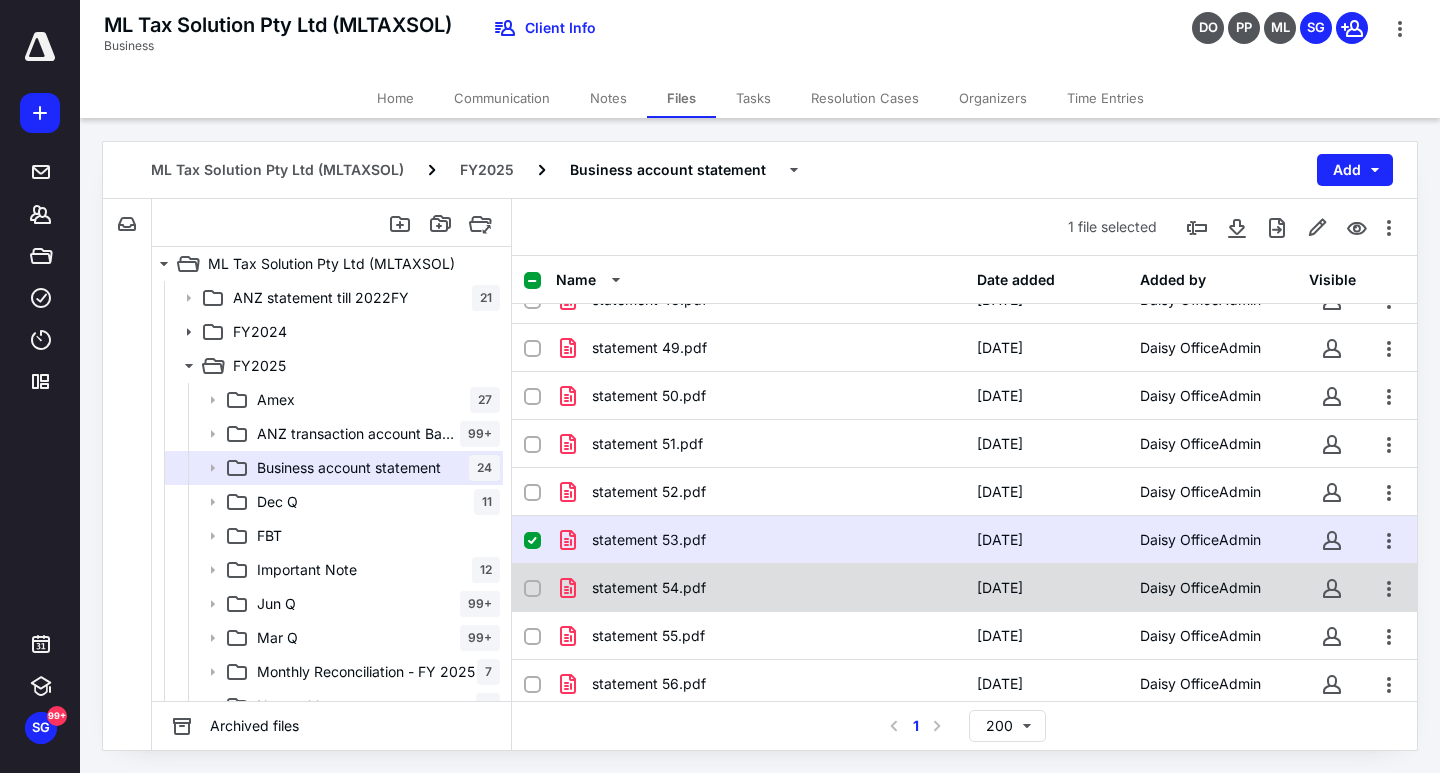 click on "statement 54.pdf" at bounding box center [760, 588] 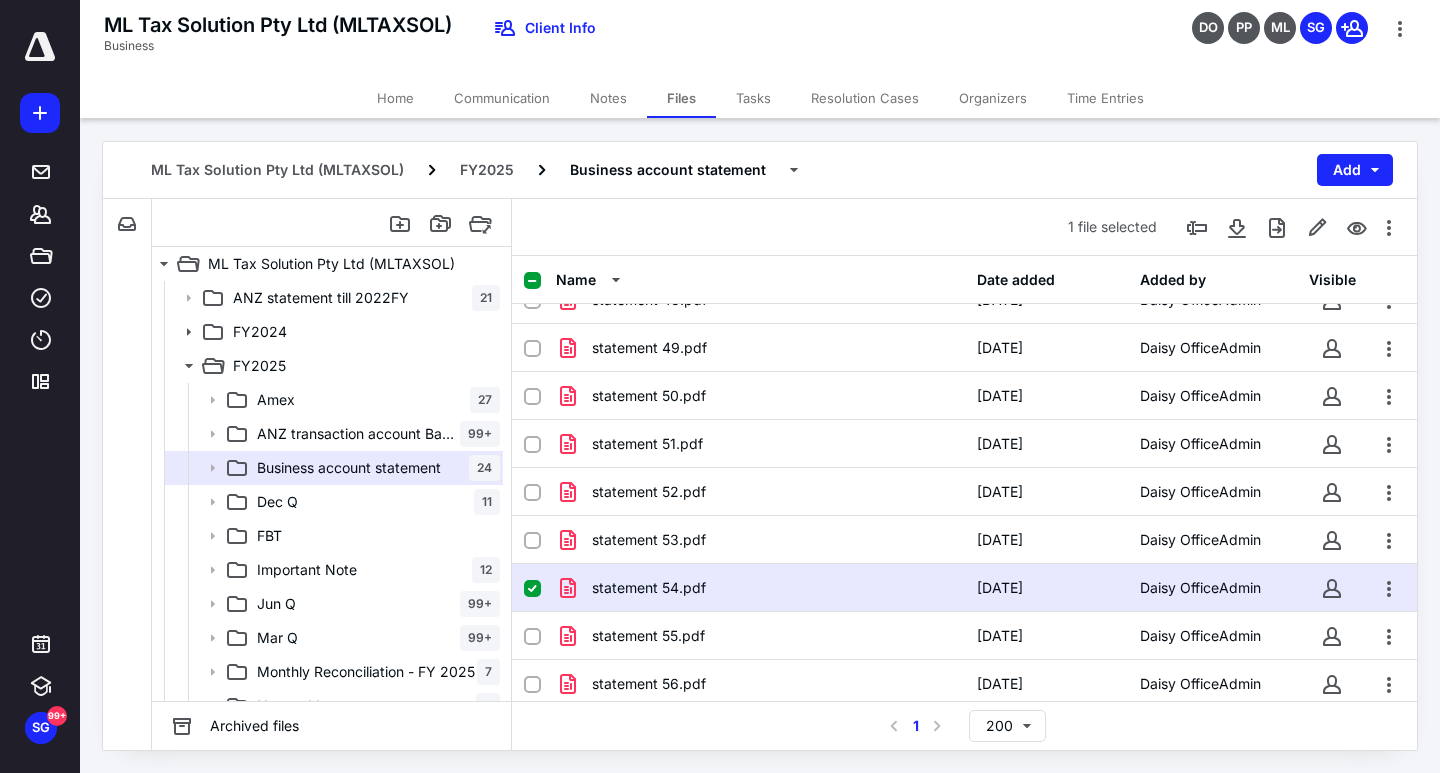 click on "statement 54.pdf" at bounding box center (760, 588) 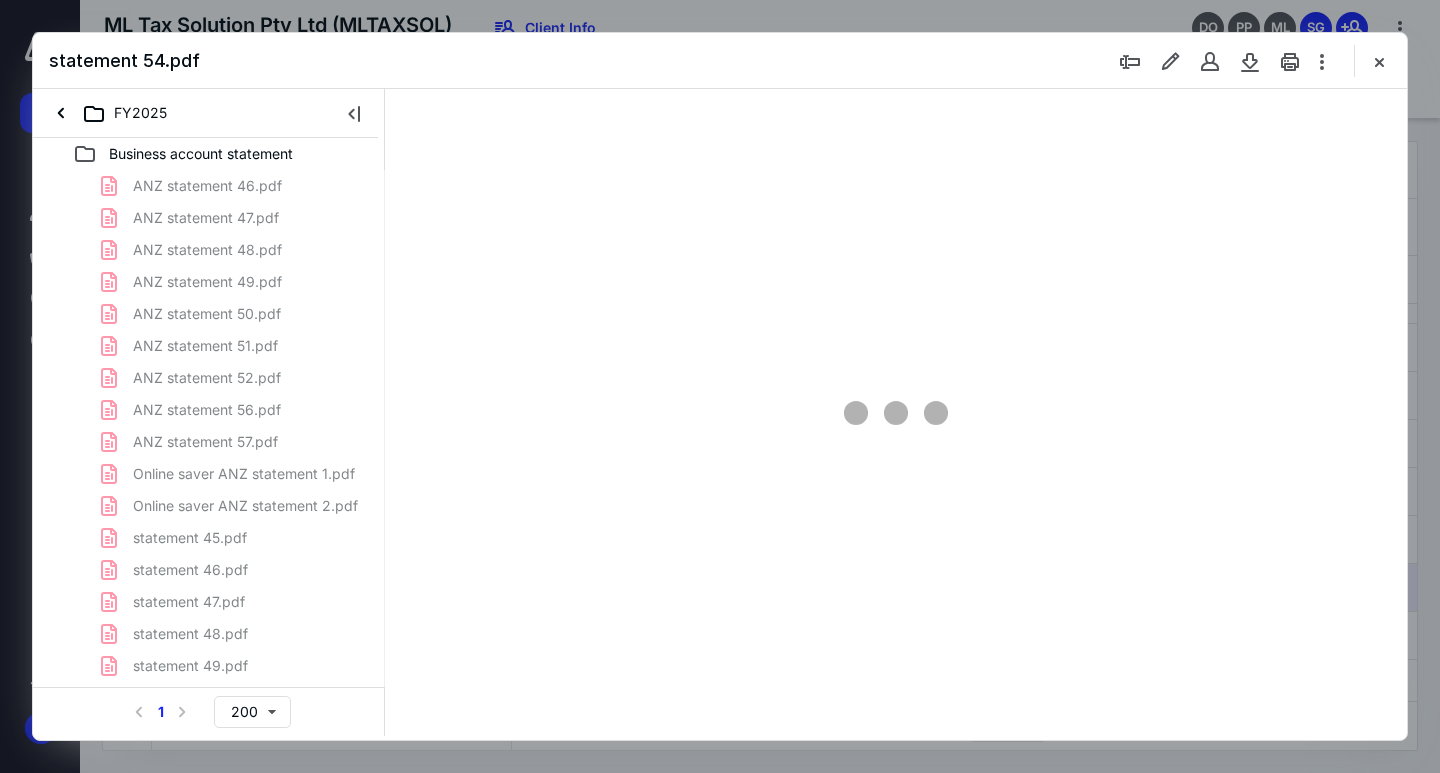 scroll, scrollTop: 0, scrollLeft: 0, axis: both 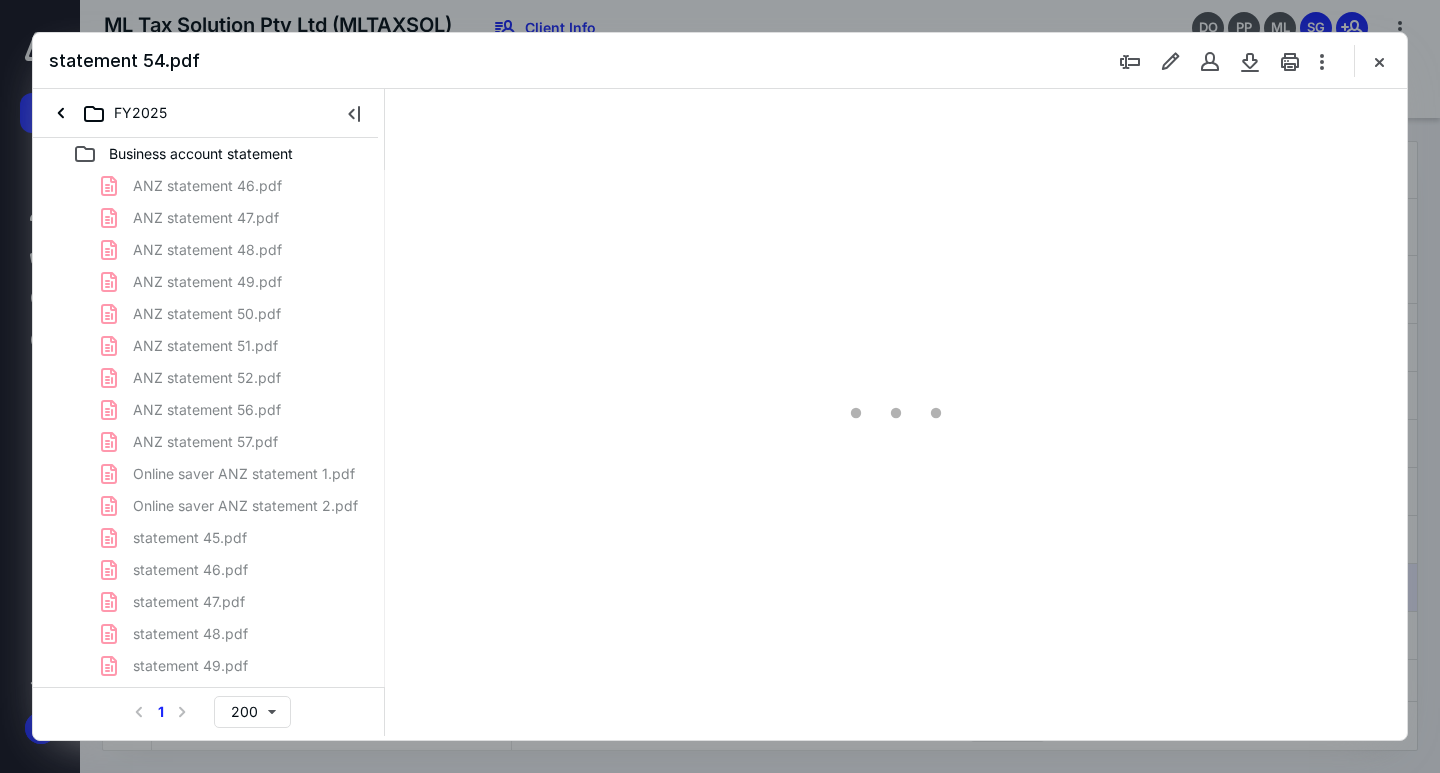 type on "72" 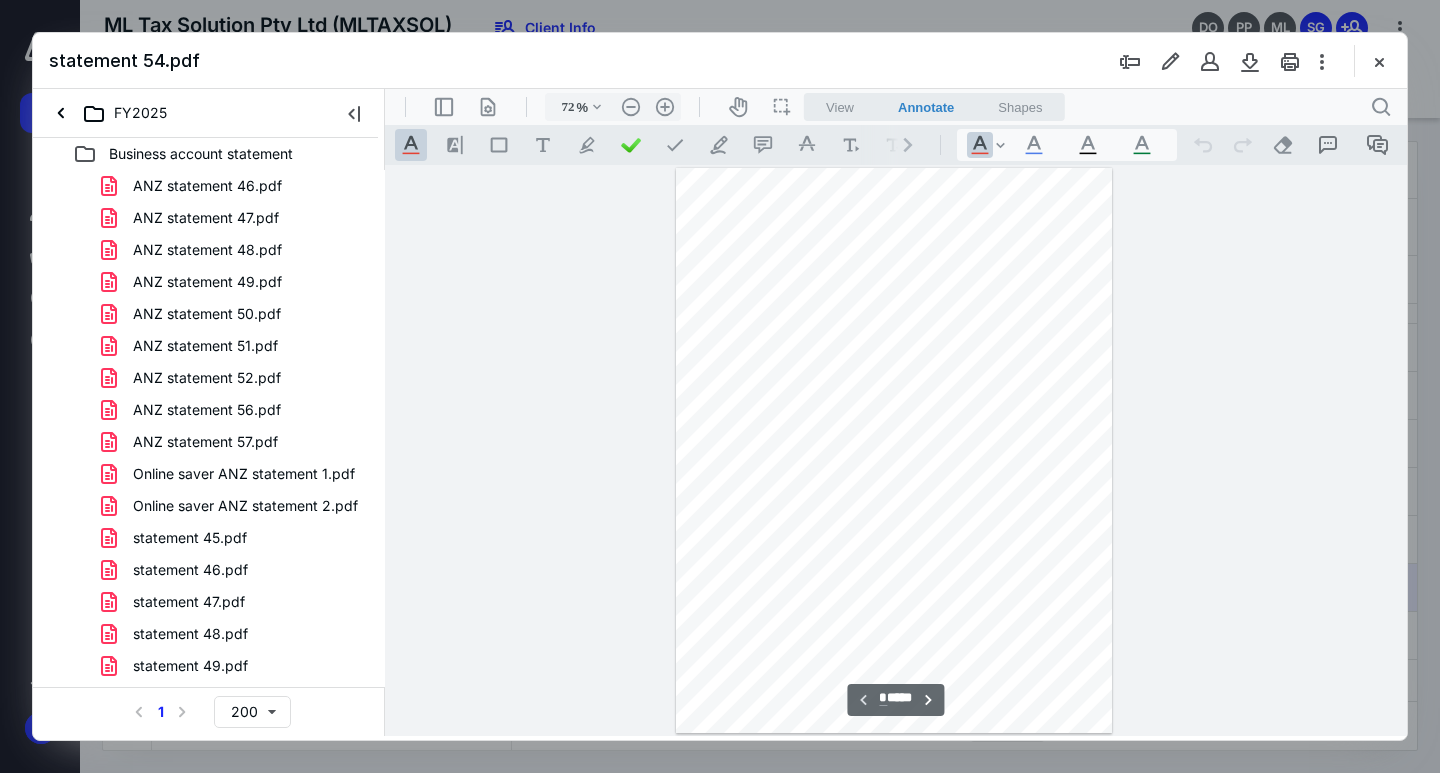 scroll, scrollTop: 79, scrollLeft: 0, axis: vertical 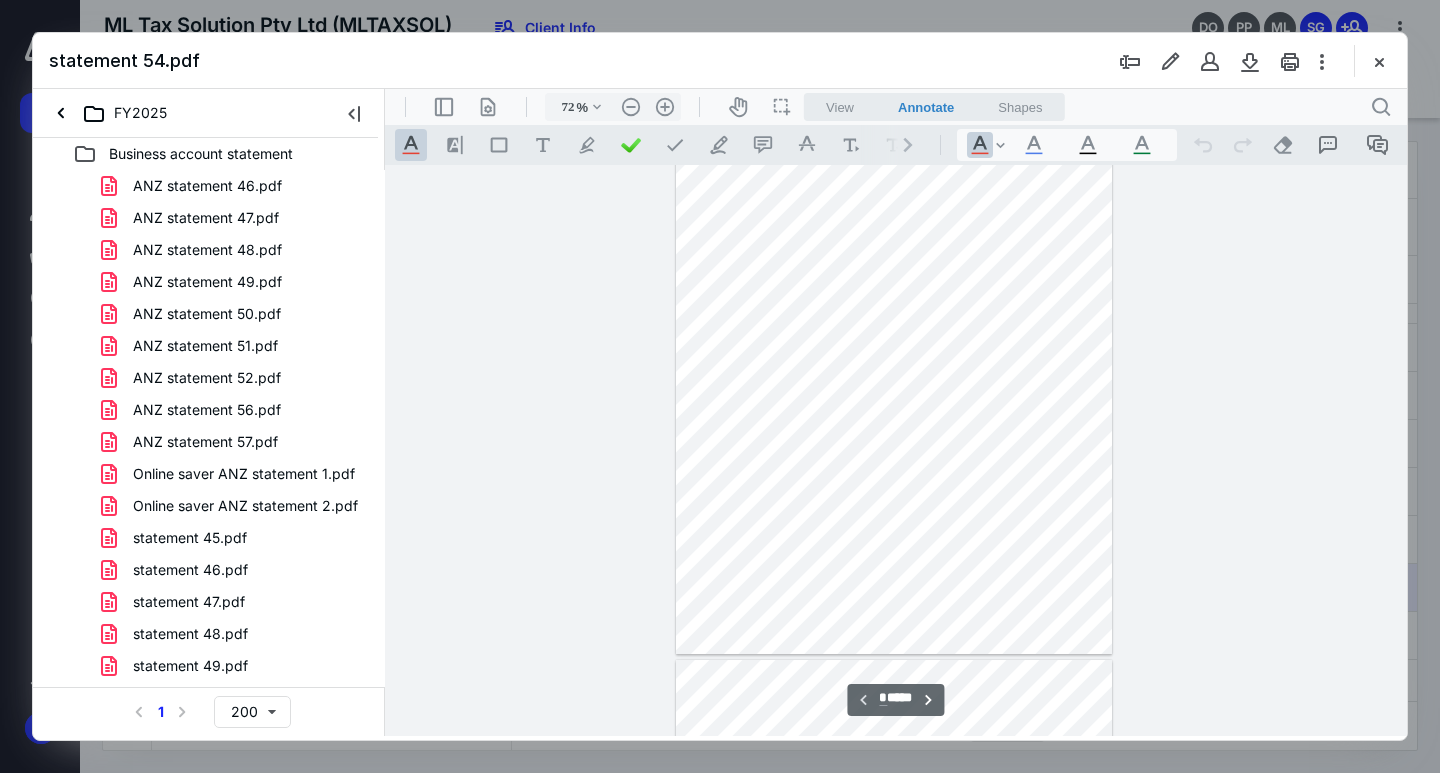 click on "**********" at bounding box center (896, 450) 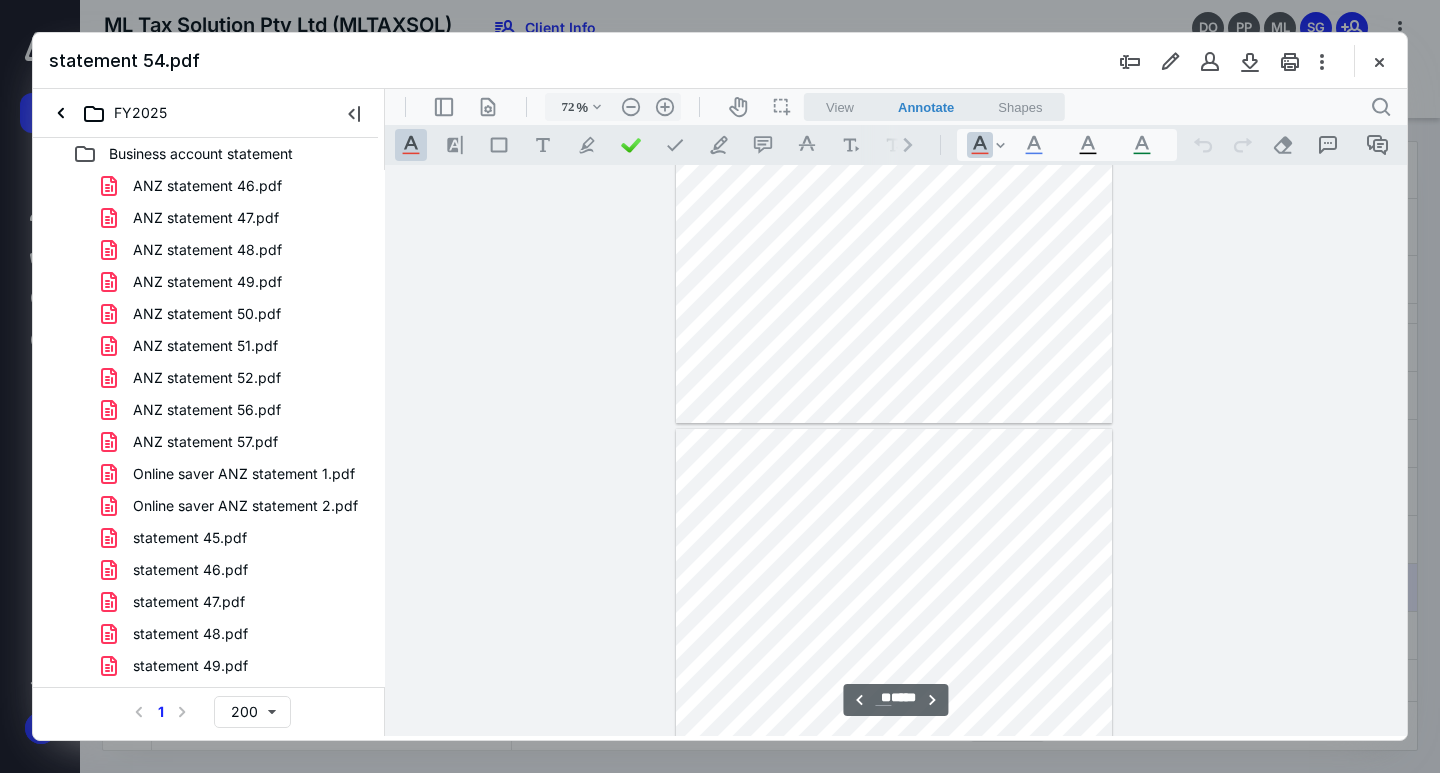 scroll, scrollTop: 6106, scrollLeft: 0, axis: vertical 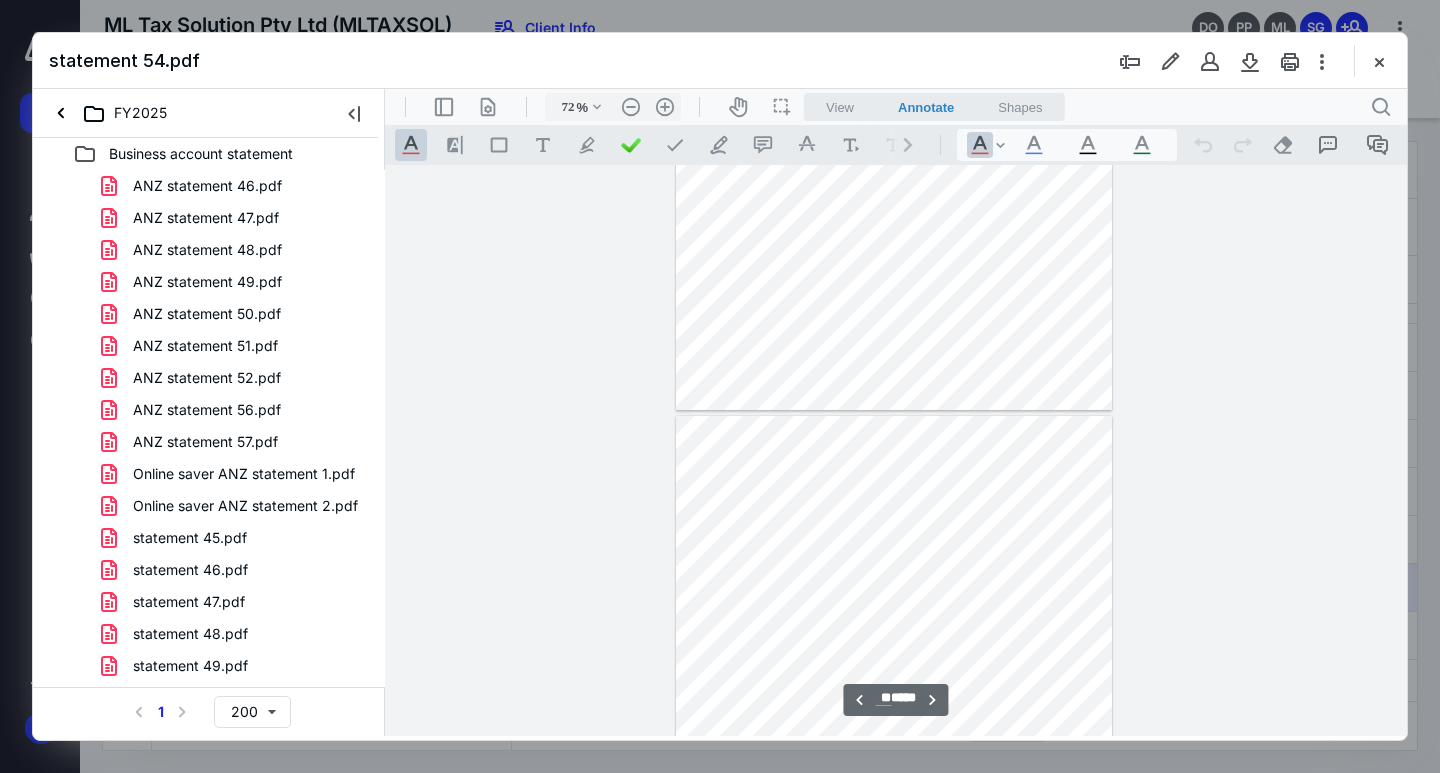 type on "**" 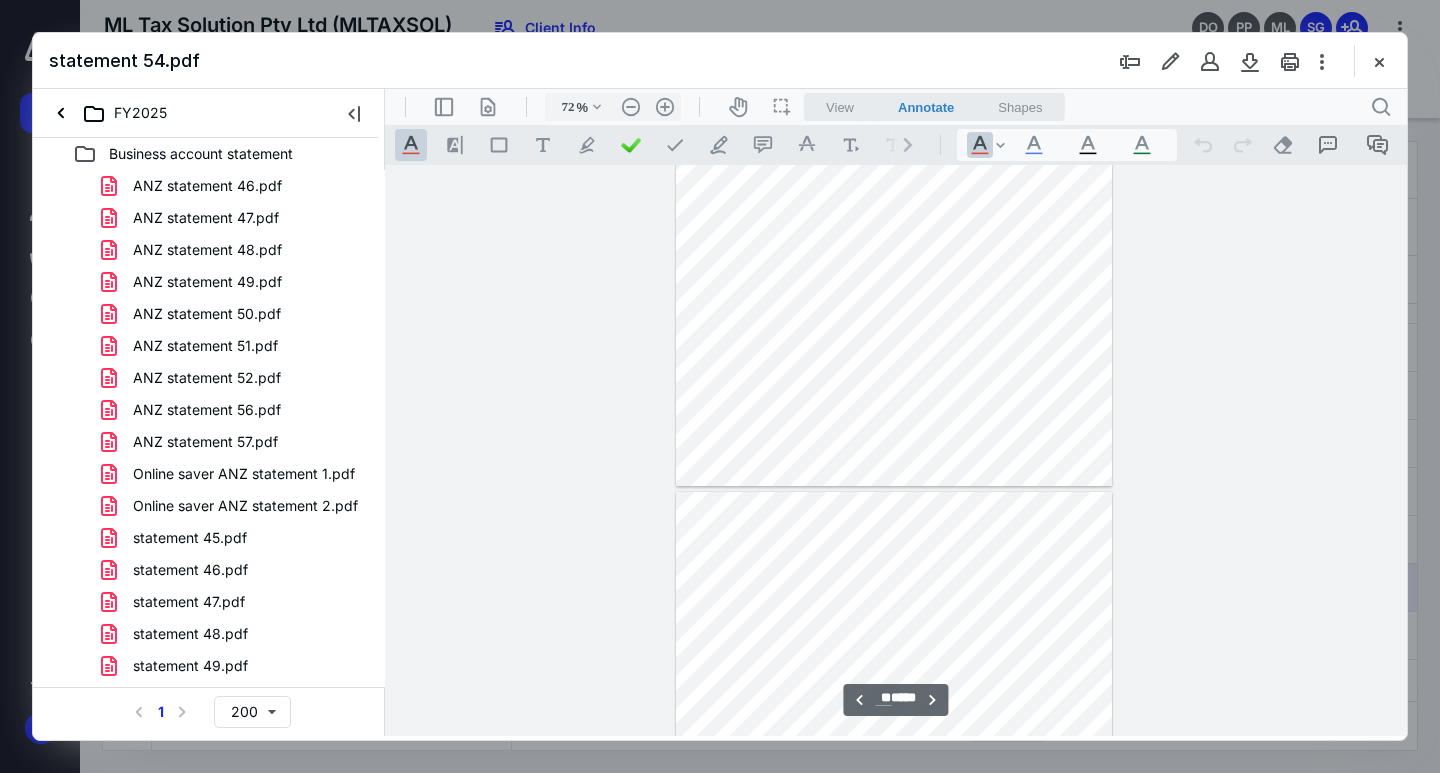 scroll, scrollTop: 5408, scrollLeft: 0, axis: vertical 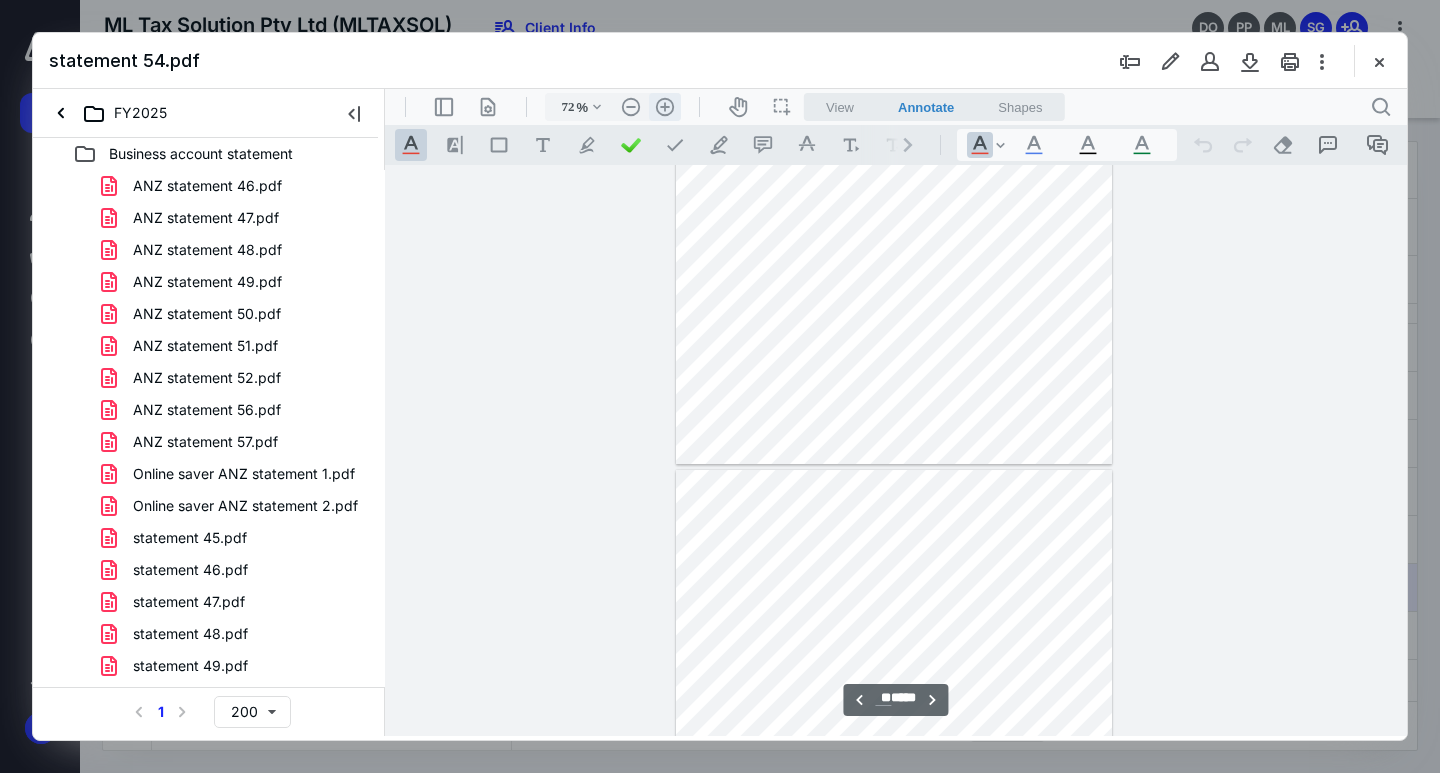 click on ".cls-1{fill:#abb0c4;} icon - header - zoom - in - line" at bounding box center [665, 107] 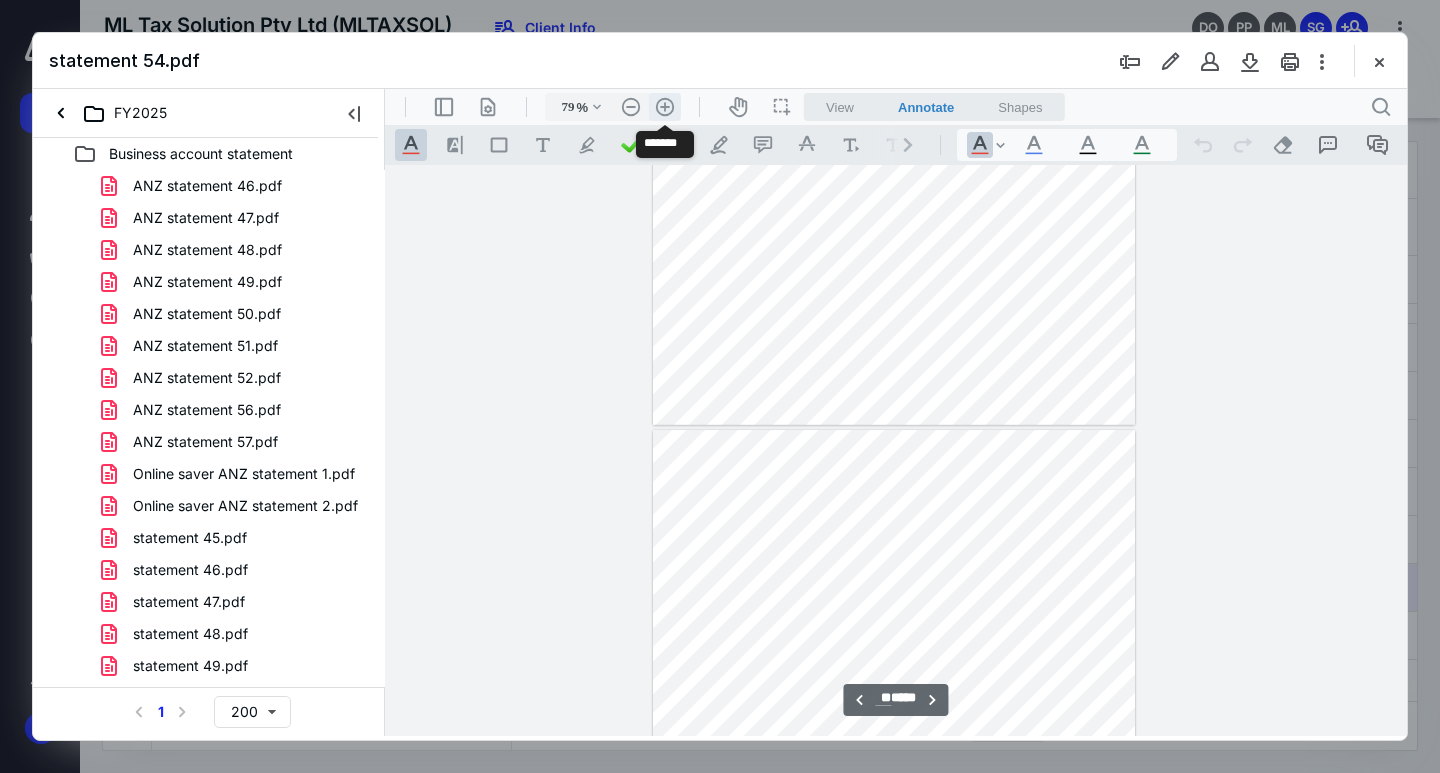 click on ".cls-1{fill:#abb0c4;} icon - header - zoom - in - line" at bounding box center (665, 107) 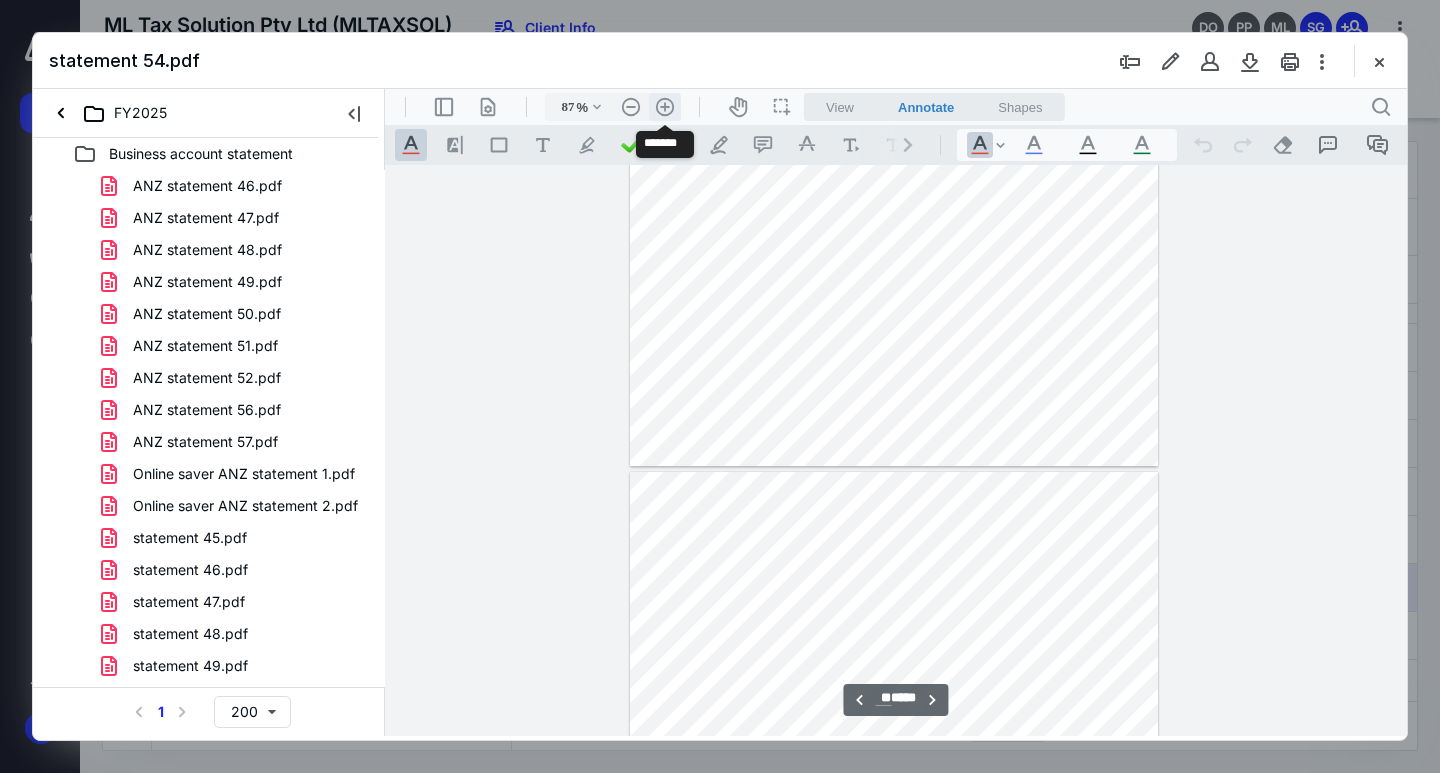 click on ".cls-1{fill:#abb0c4;} icon - header - zoom - in - line" at bounding box center [665, 107] 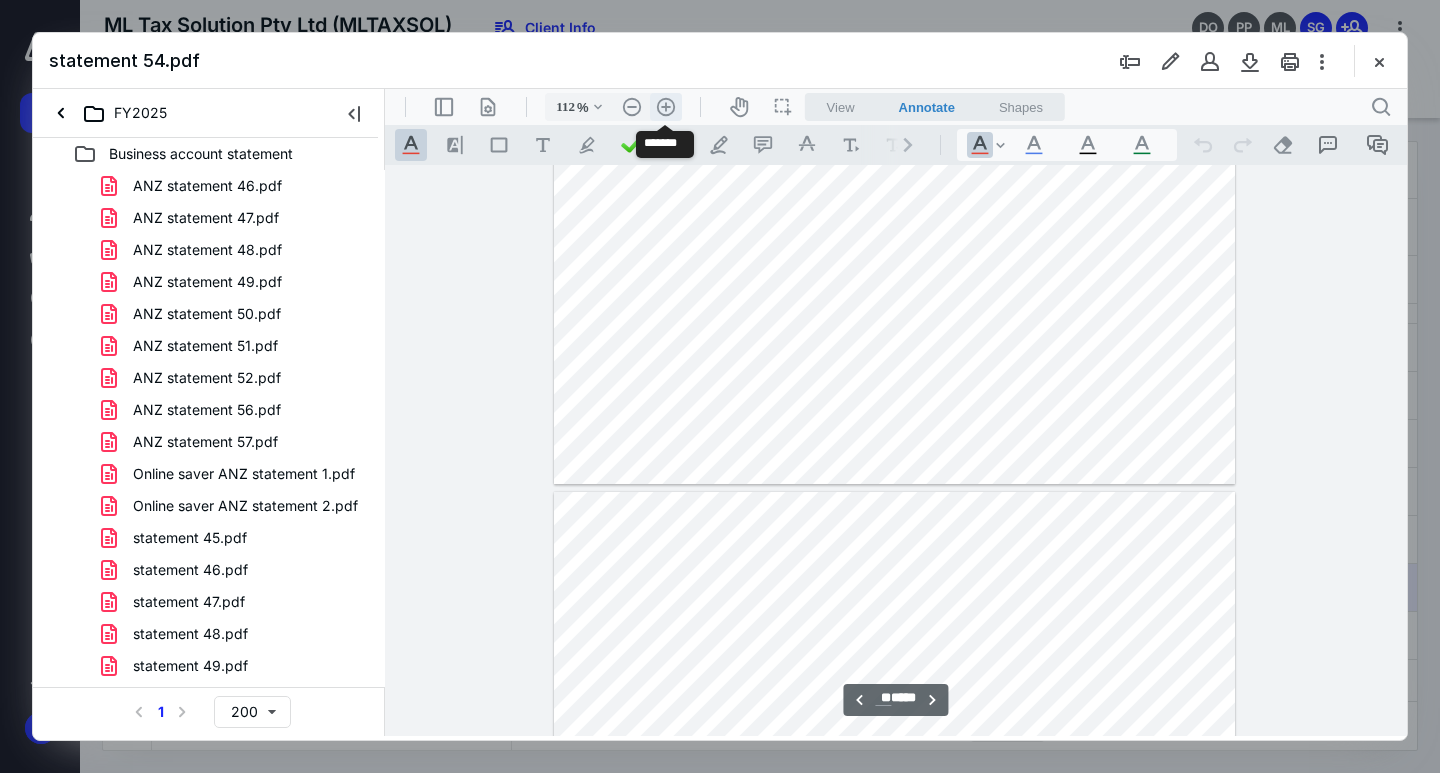 click on ".cls-1{fill:#abb0c4;} icon - header - zoom - in - line" at bounding box center (666, 107) 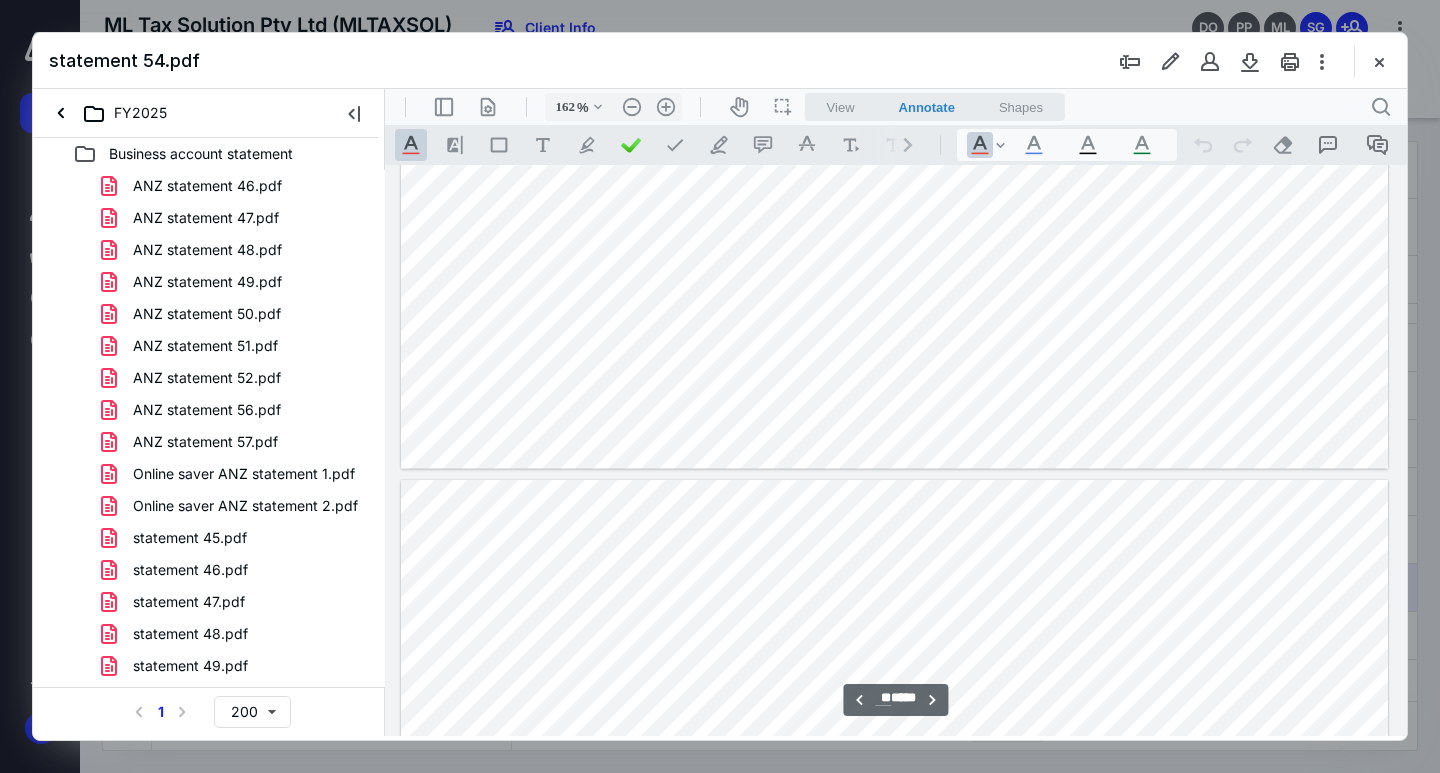 type on "**" 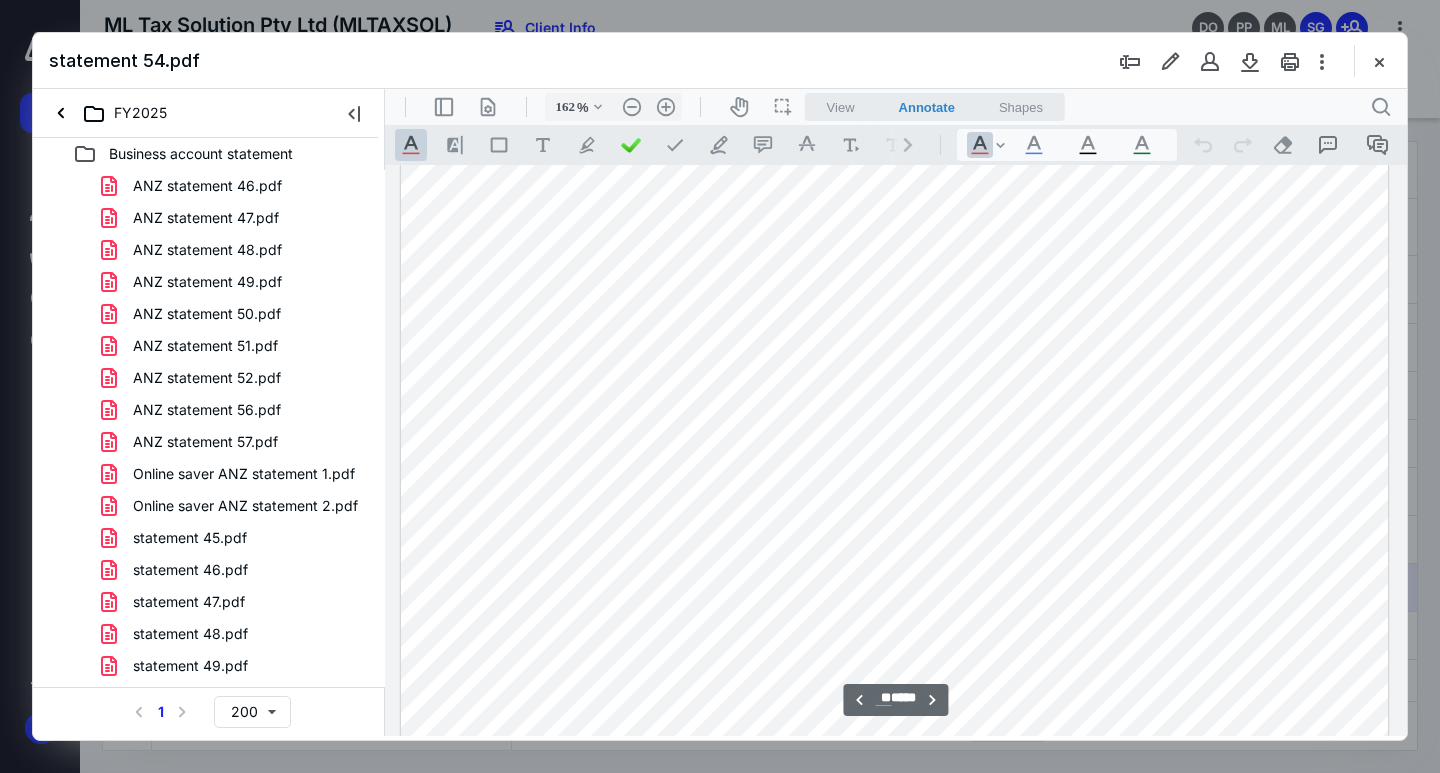 scroll, scrollTop: 12939, scrollLeft: 0, axis: vertical 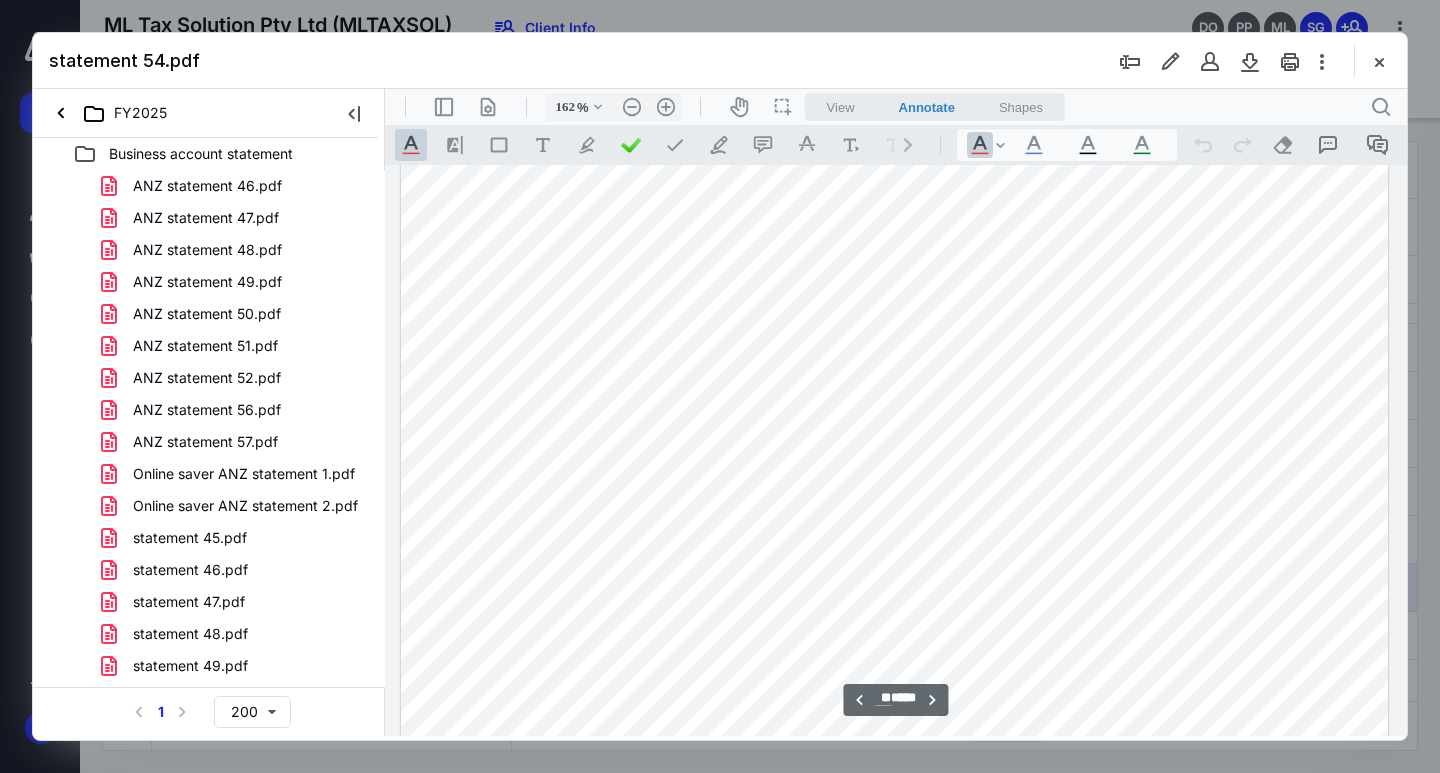 click at bounding box center (895, 771) 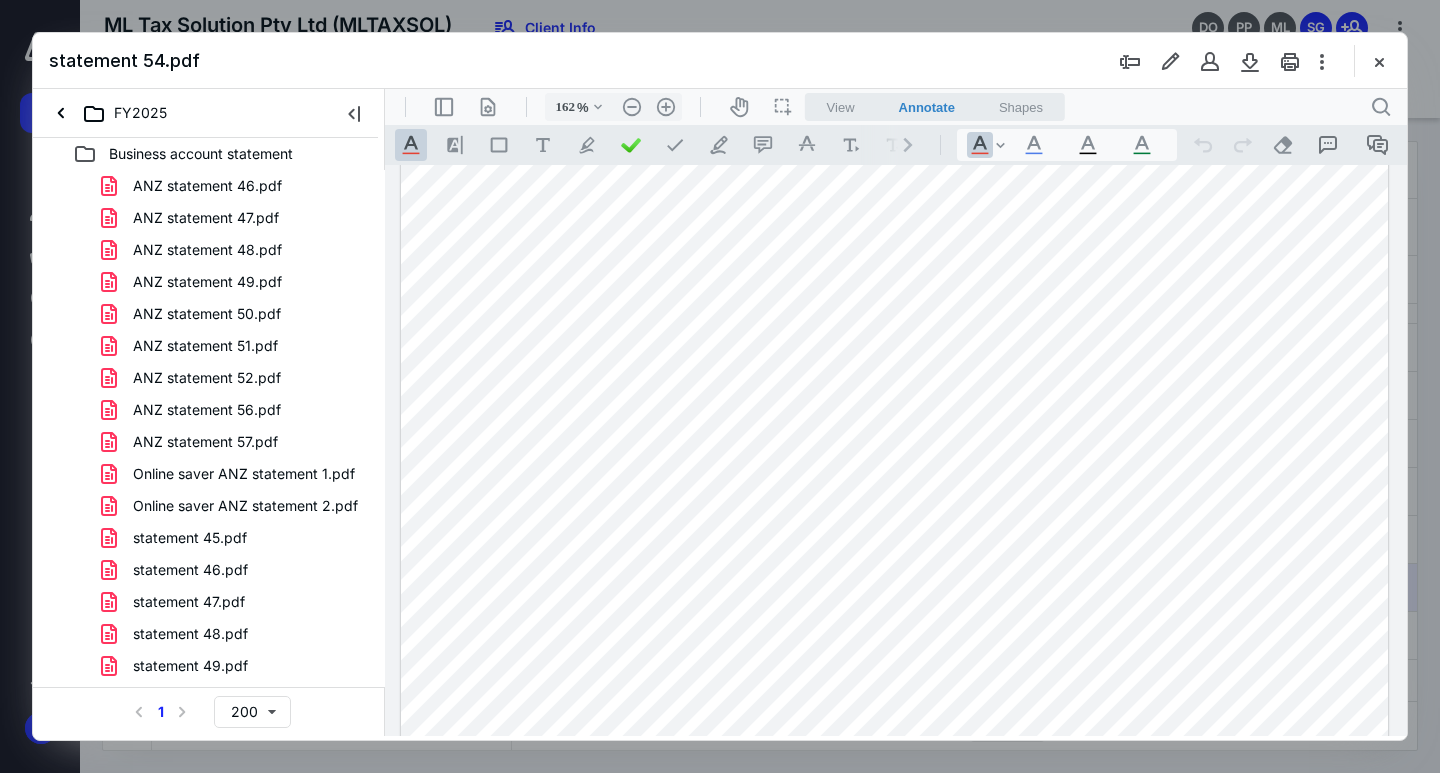 drag, startPoint x: 1237, startPoint y: 426, endPoint x: 1298, endPoint y: 427, distance: 61.008198 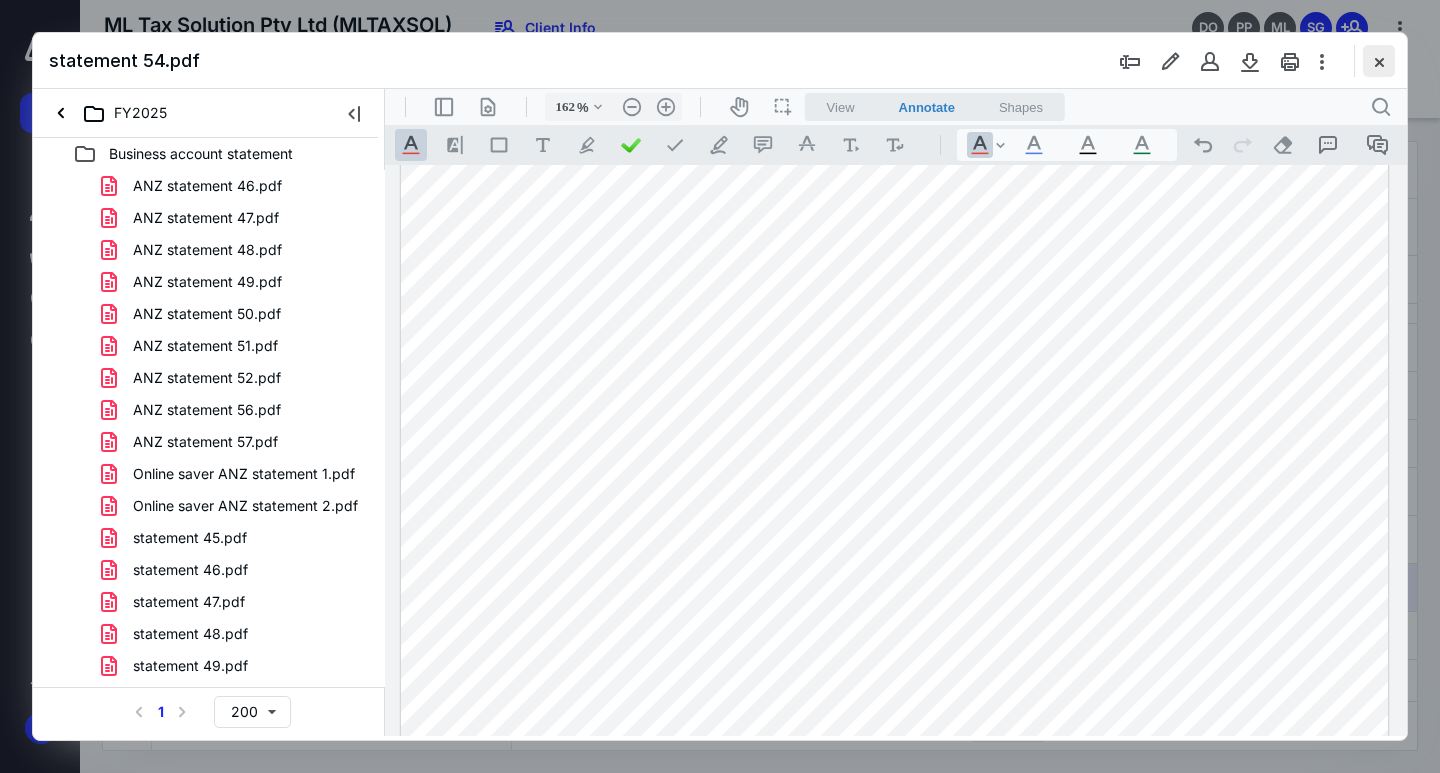 click at bounding box center (1379, 61) 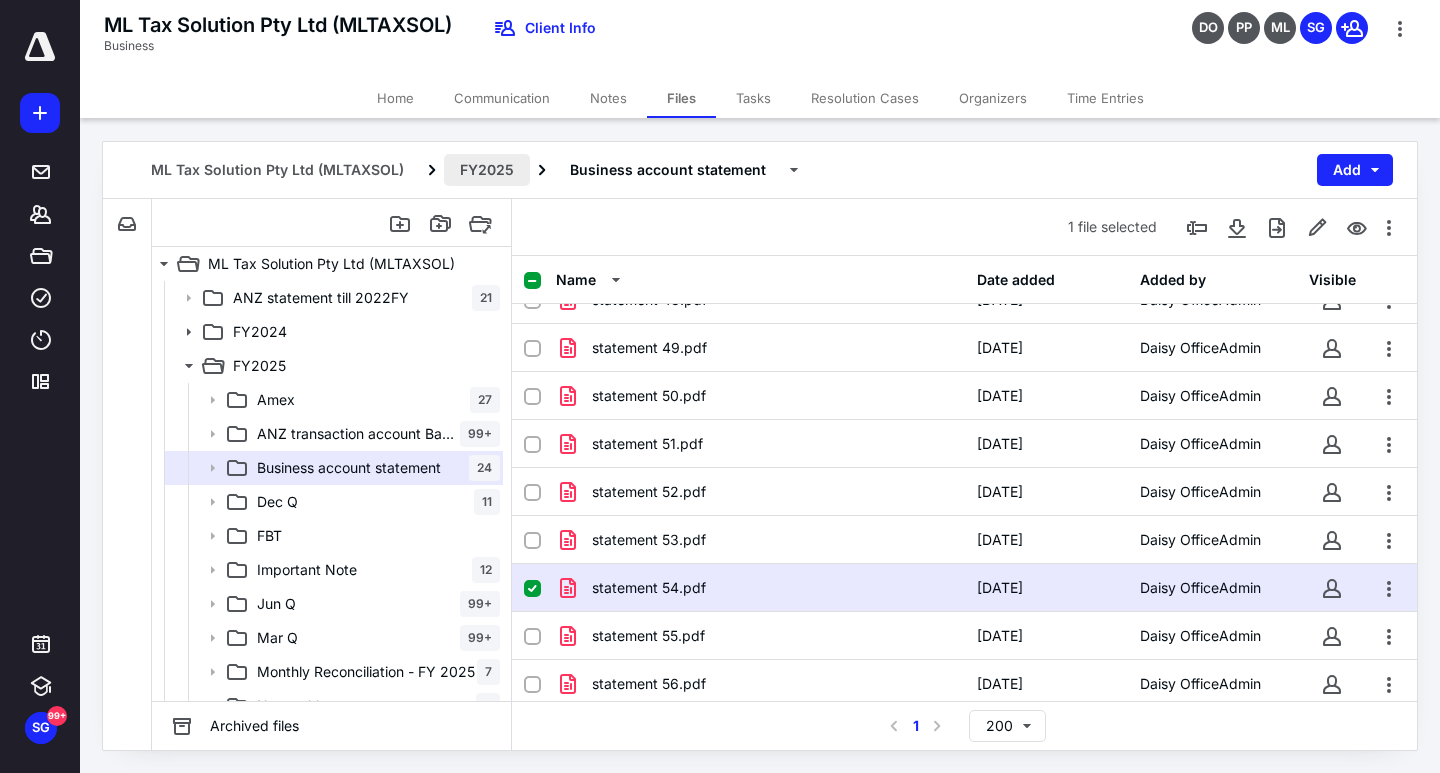 click on "FY2025" at bounding box center (487, 170) 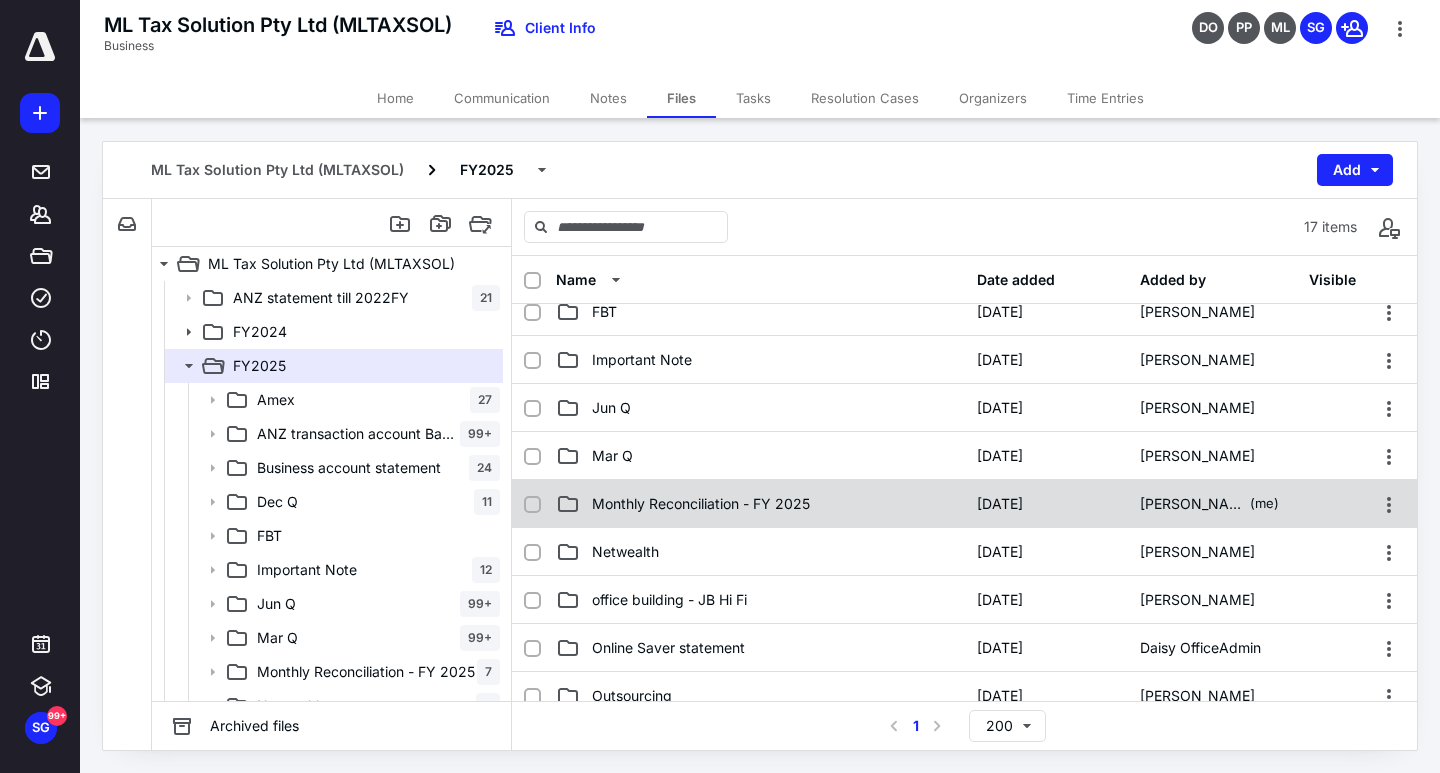scroll, scrollTop: 200, scrollLeft: 0, axis: vertical 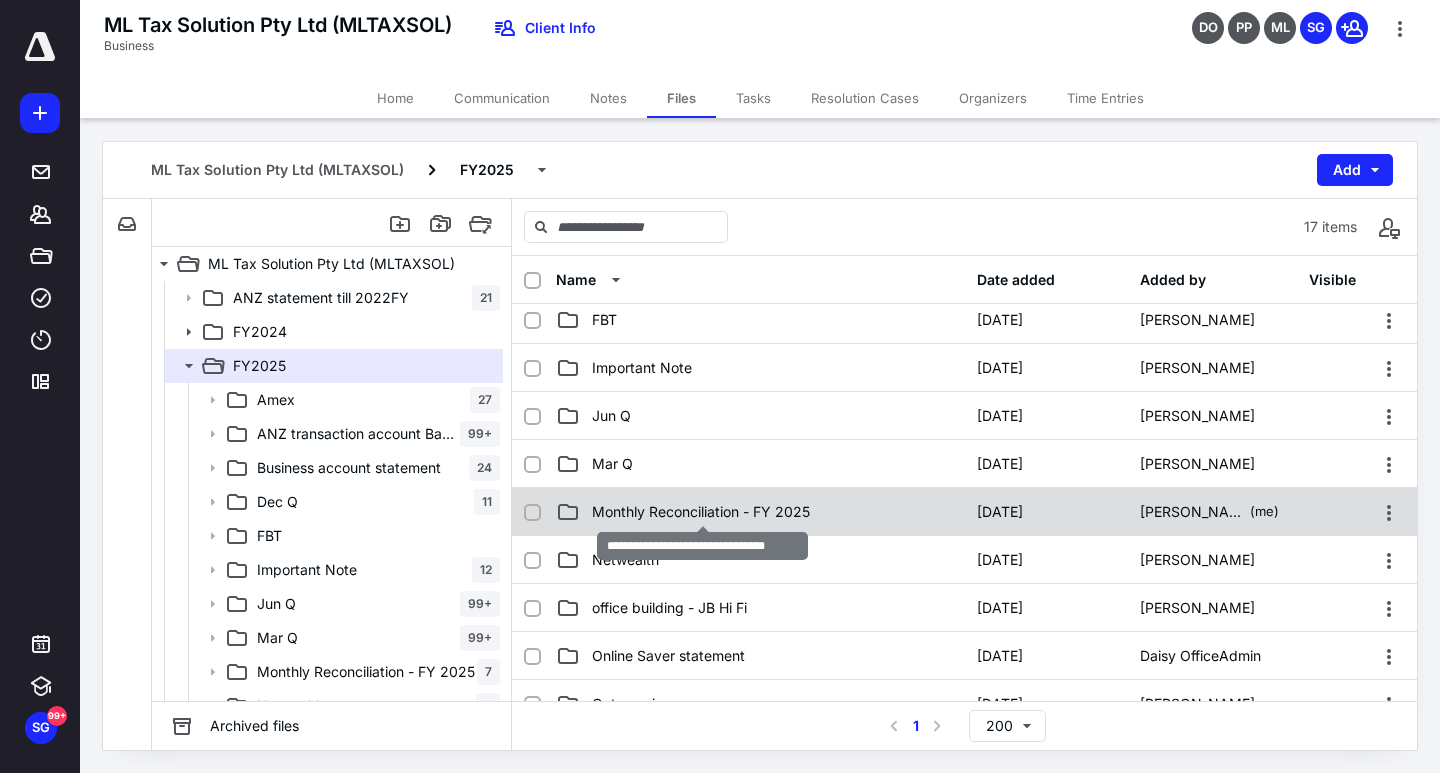 click on "Monthly Reconciliation - FY 2025" at bounding box center (701, 512) 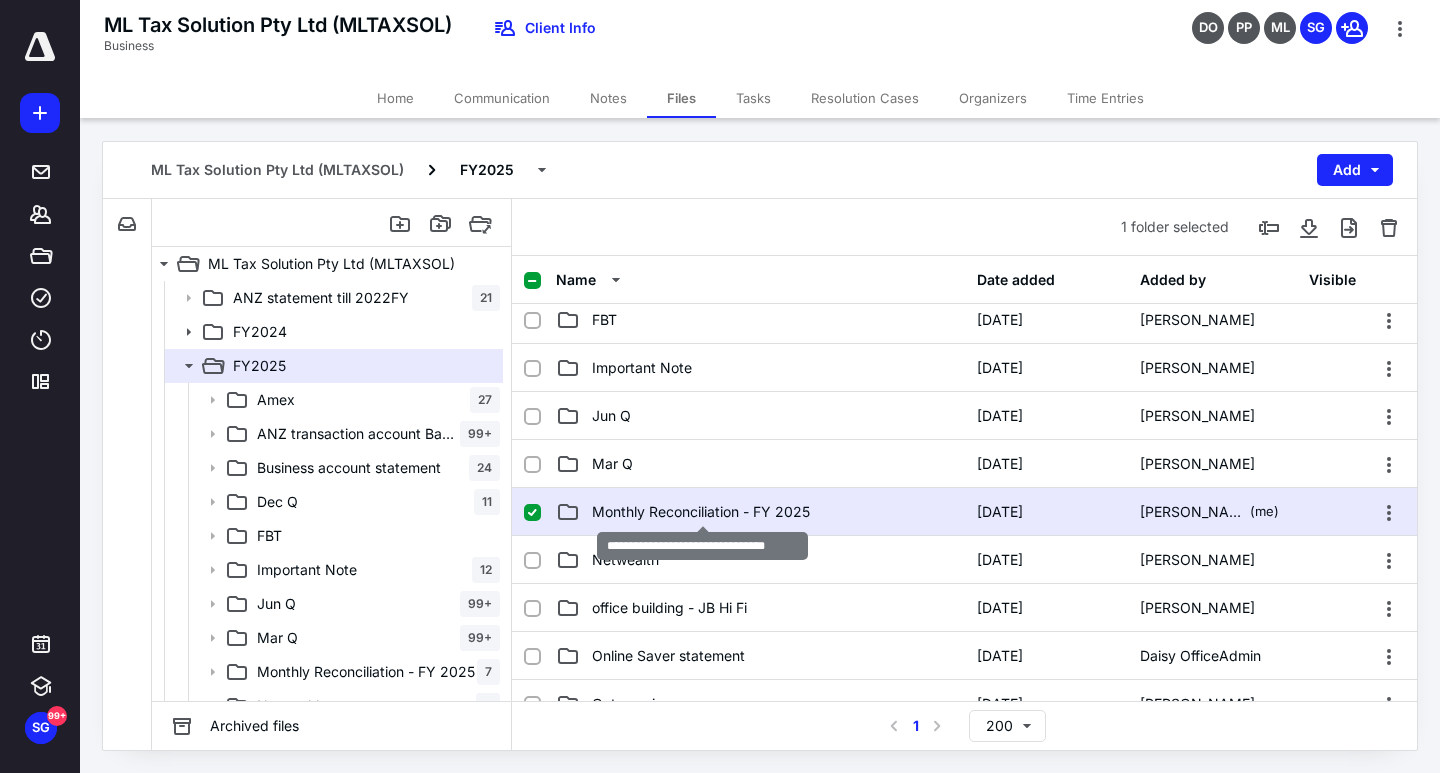 click on "Monthly Reconciliation - FY 2025" at bounding box center [701, 512] 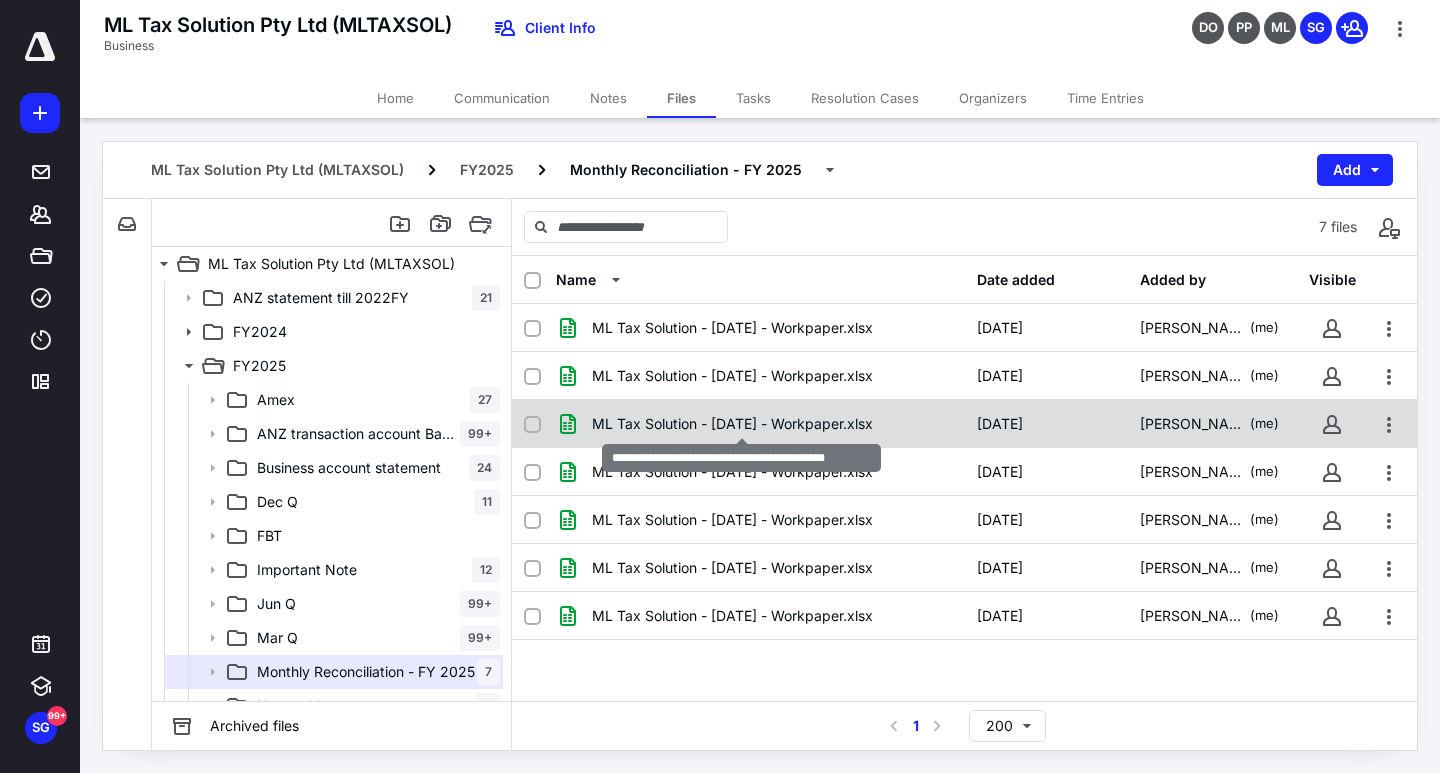 click on "ML Tax Solution - [DATE] - Workpaper.xlsx" at bounding box center [732, 424] 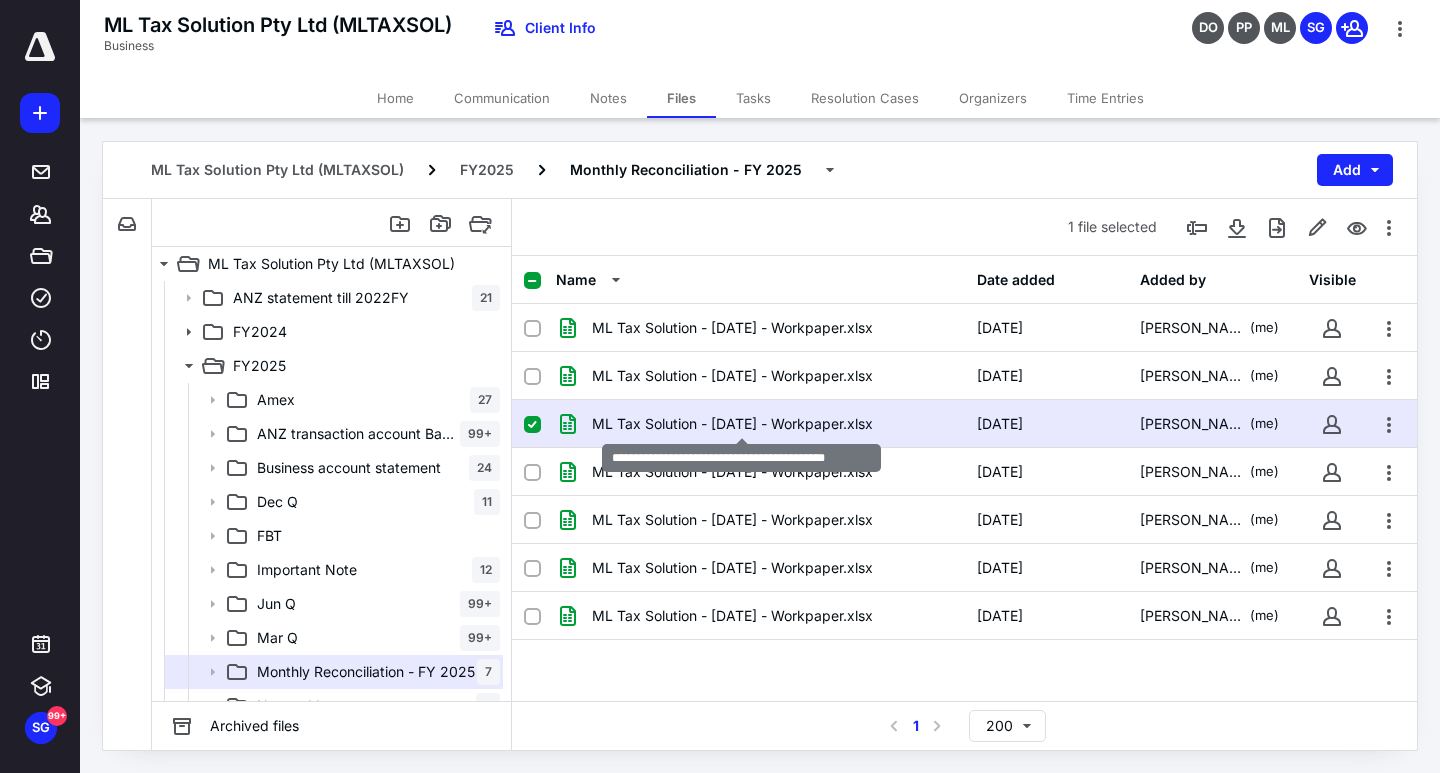 click on "ML Tax Solution - [DATE] - Workpaper.xlsx" at bounding box center (732, 424) 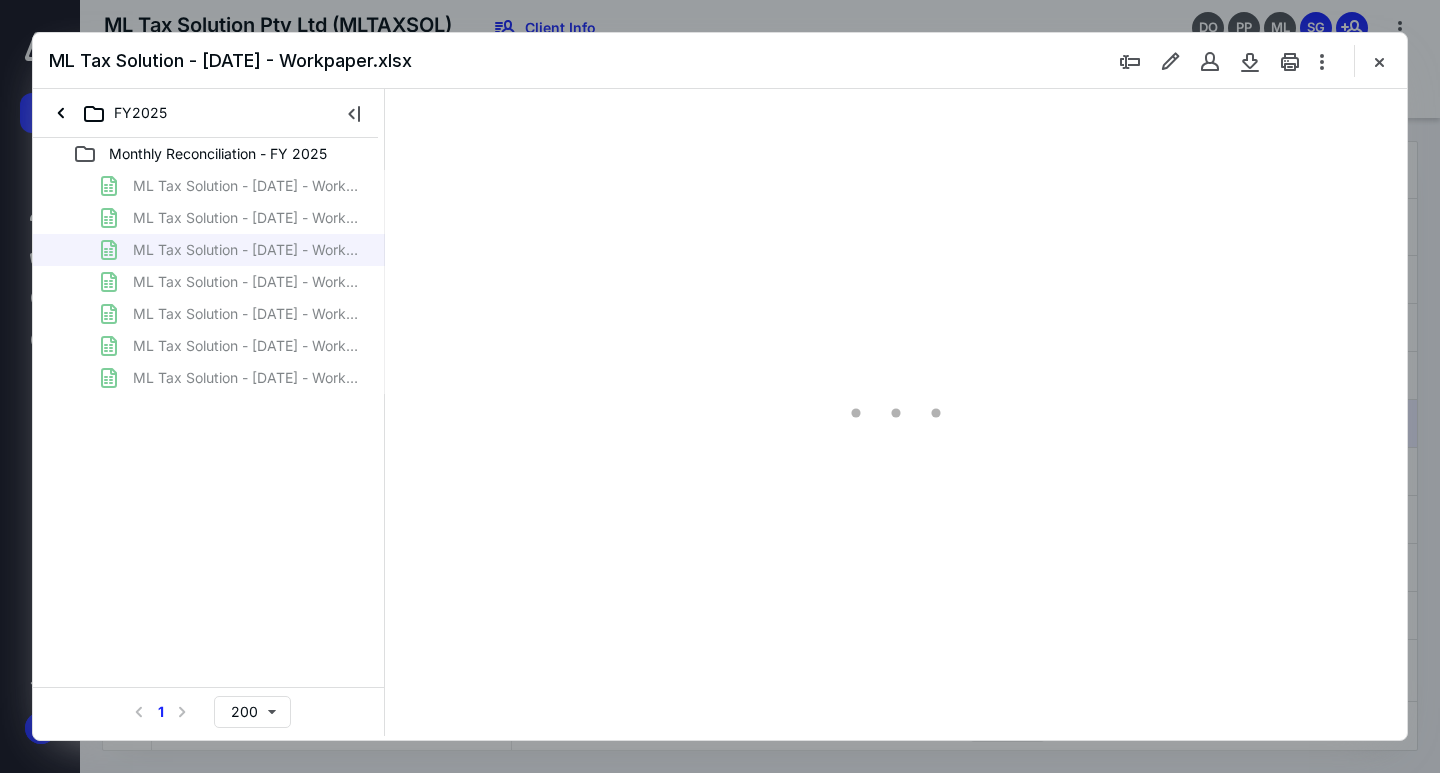scroll, scrollTop: 0, scrollLeft: 0, axis: both 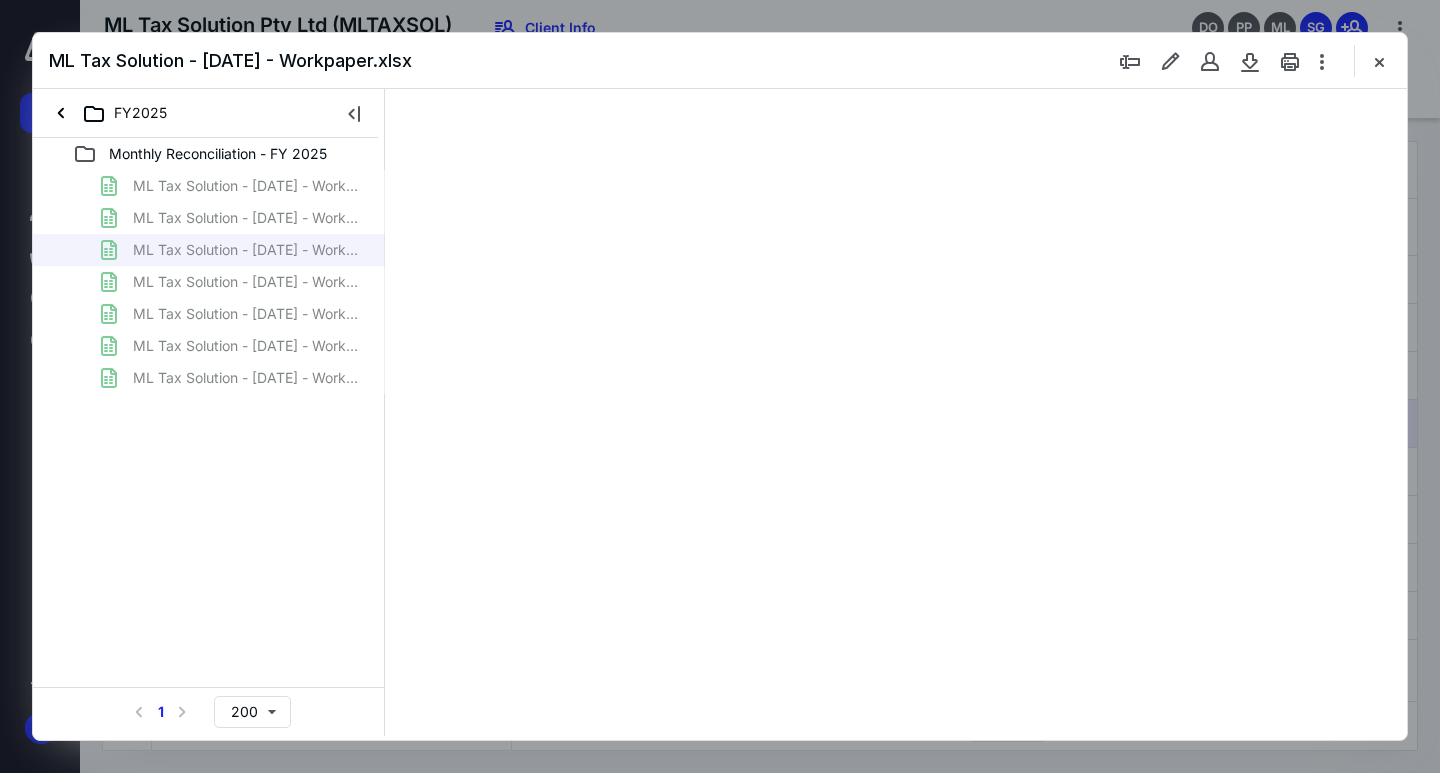 type on "109" 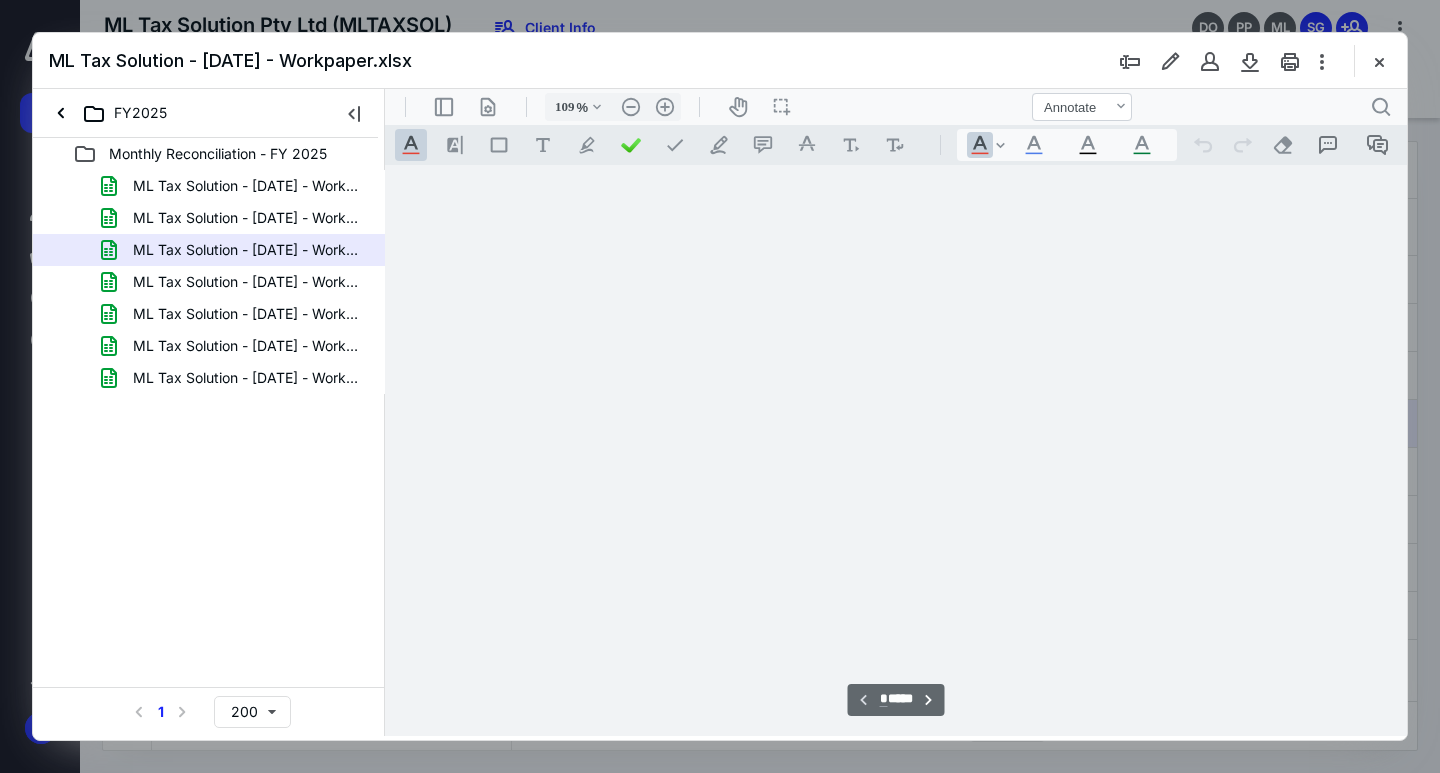 scroll, scrollTop: 80, scrollLeft: 1052, axis: both 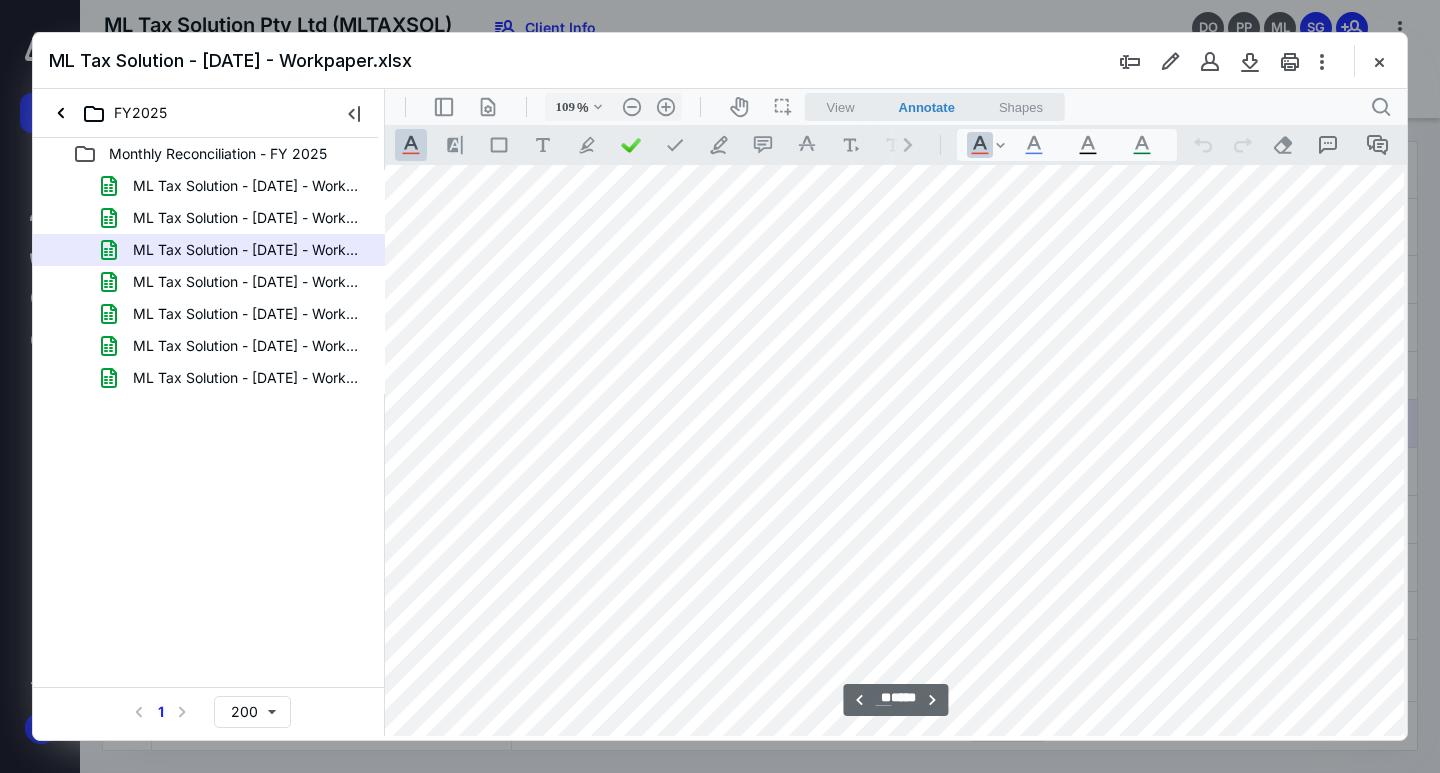 type on "**" 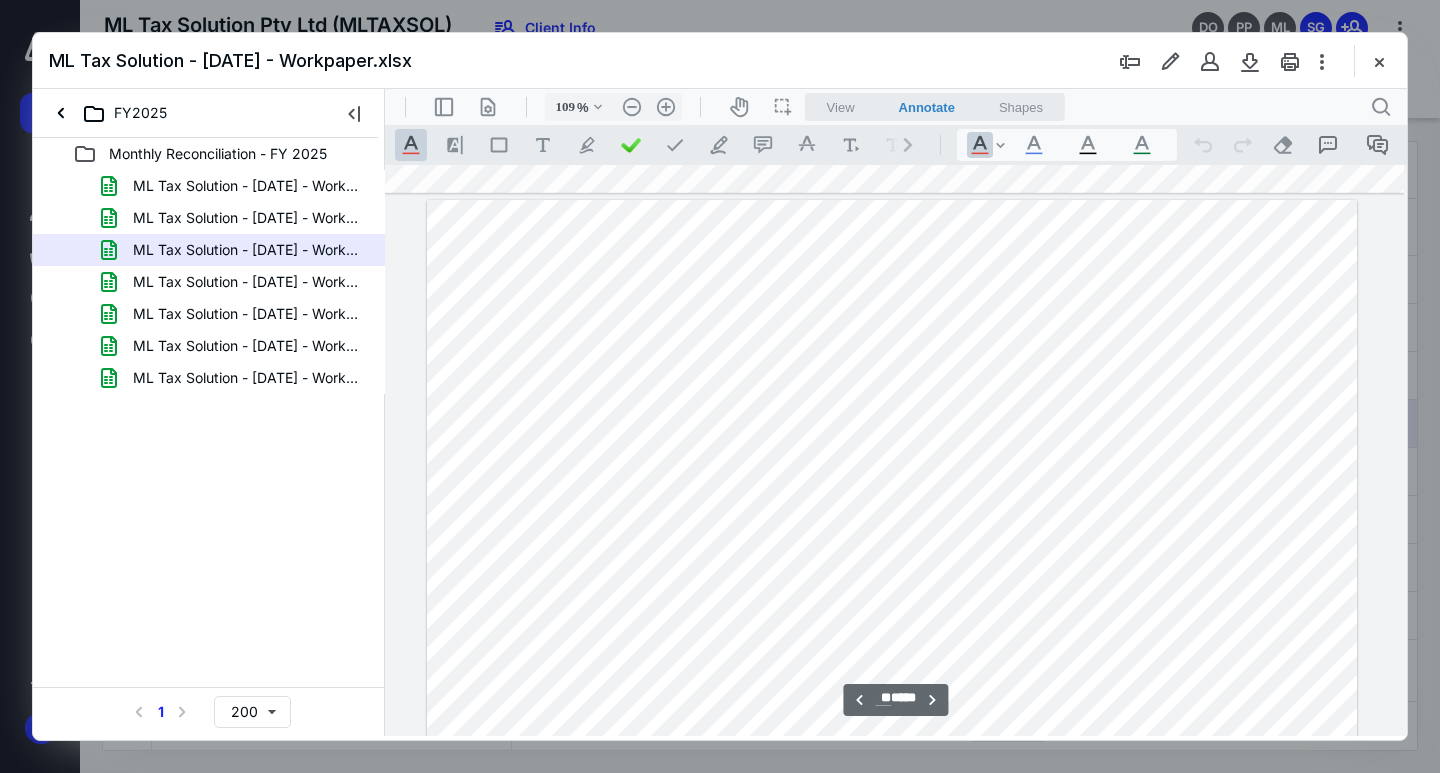 scroll, scrollTop: 75278, scrollLeft: 1052, axis: both 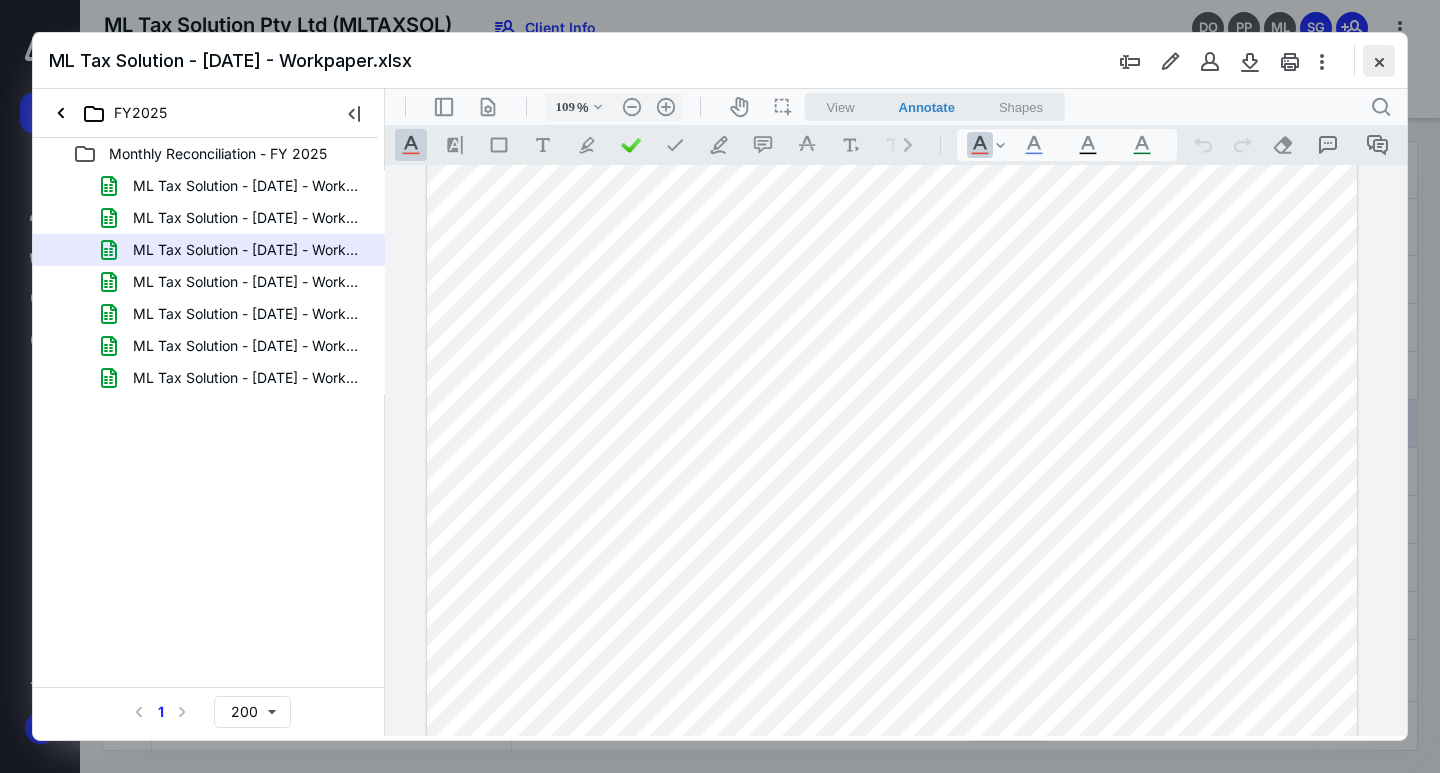 click at bounding box center (1379, 61) 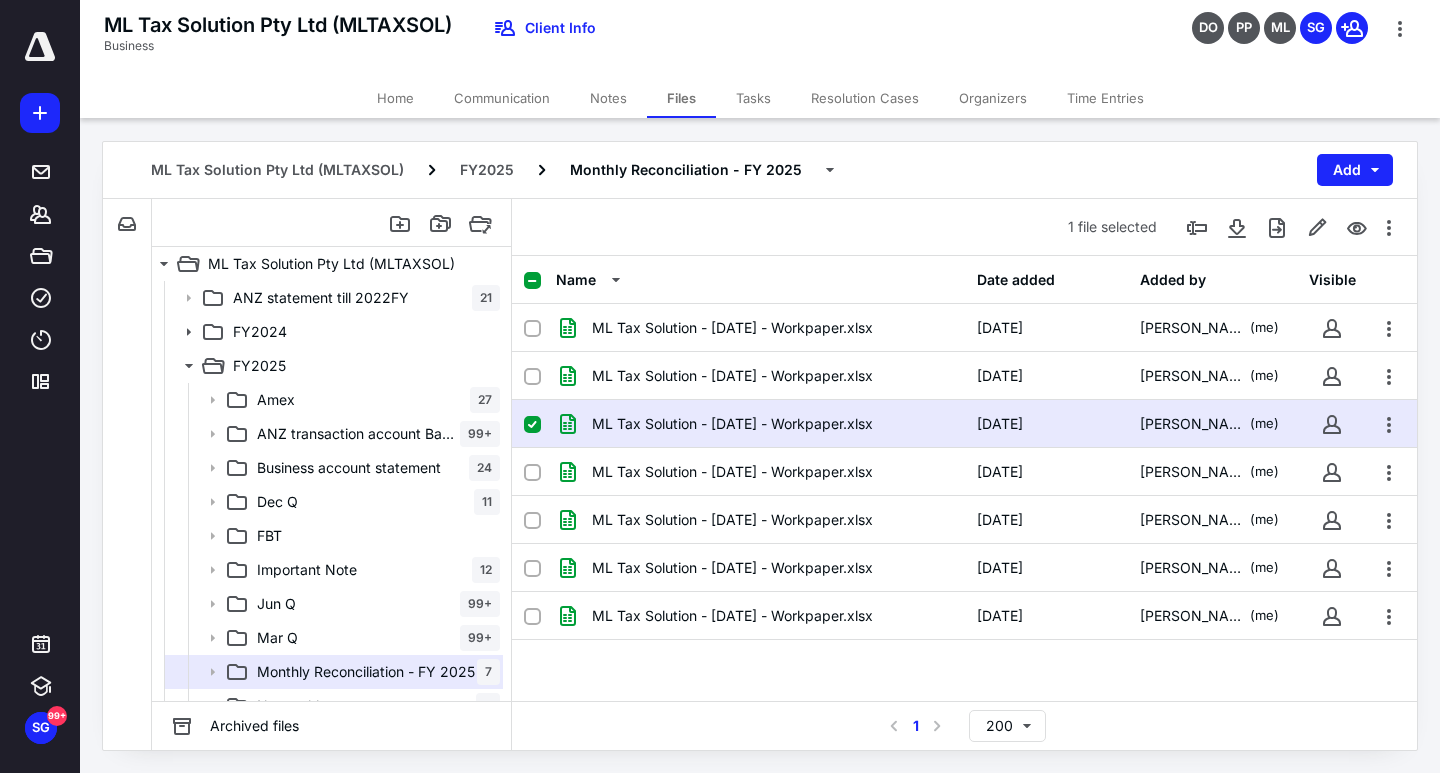 click on "ML Tax Solution - [DATE] - Workpaper.xlsx" at bounding box center (732, 424) 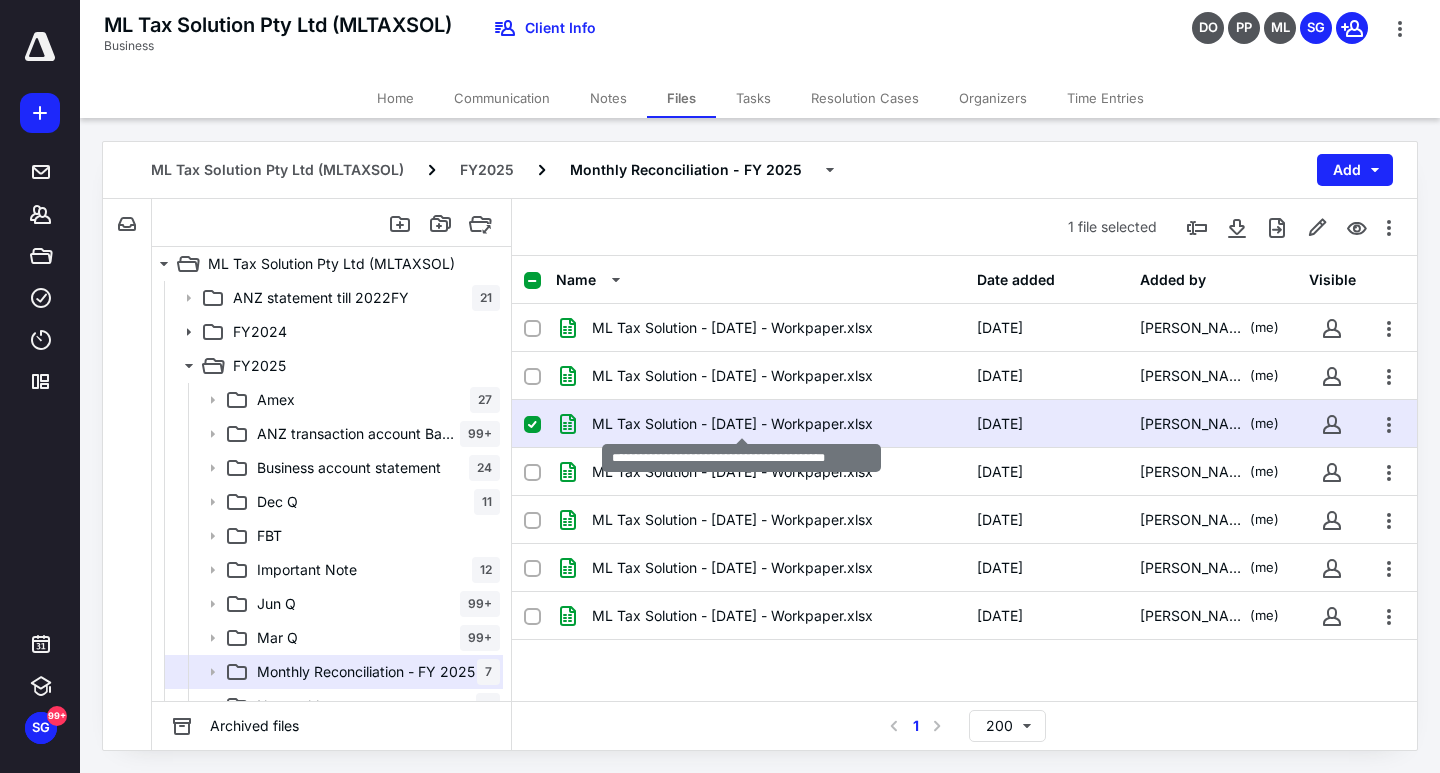 click on "ML Tax Solution - [DATE] - Workpaper.xlsx" at bounding box center [732, 424] 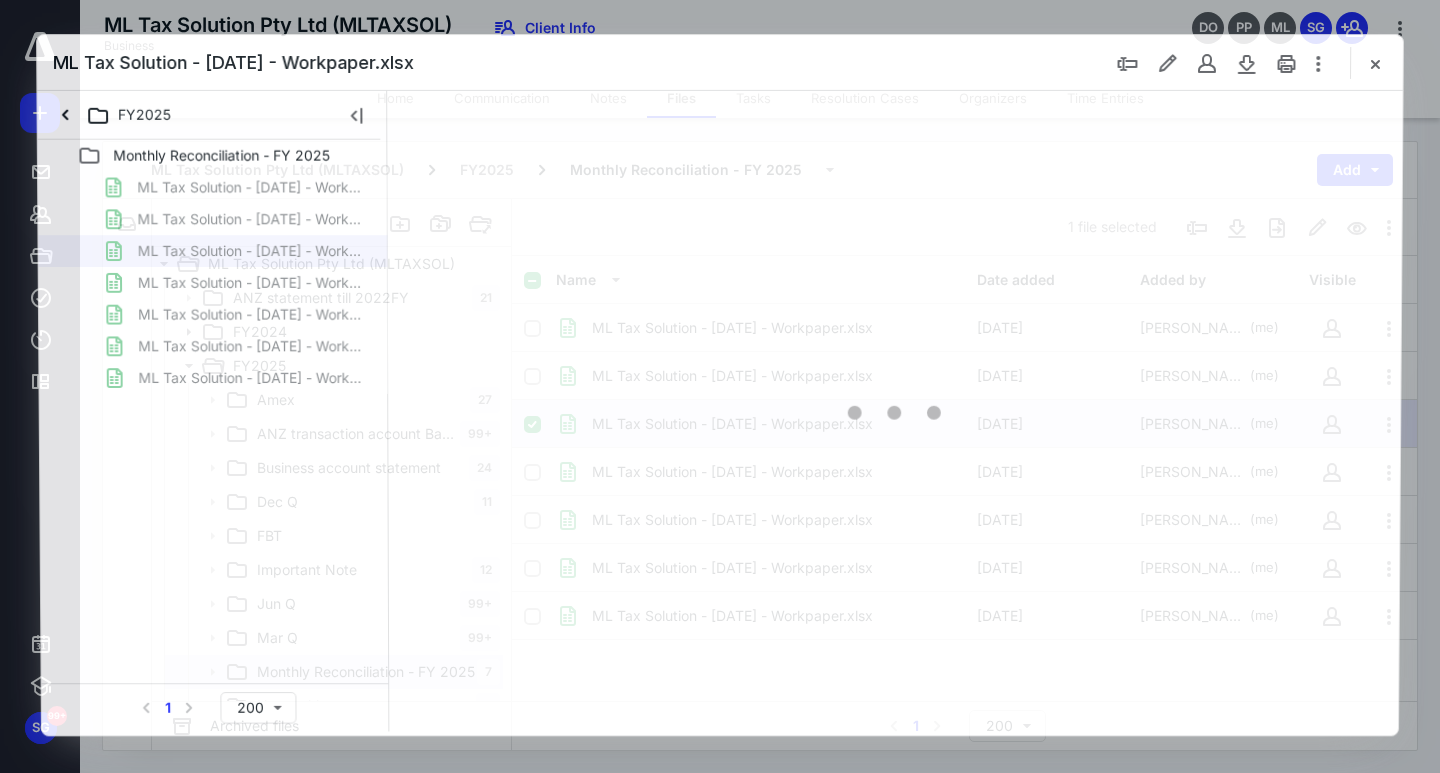 scroll, scrollTop: 0, scrollLeft: 0, axis: both 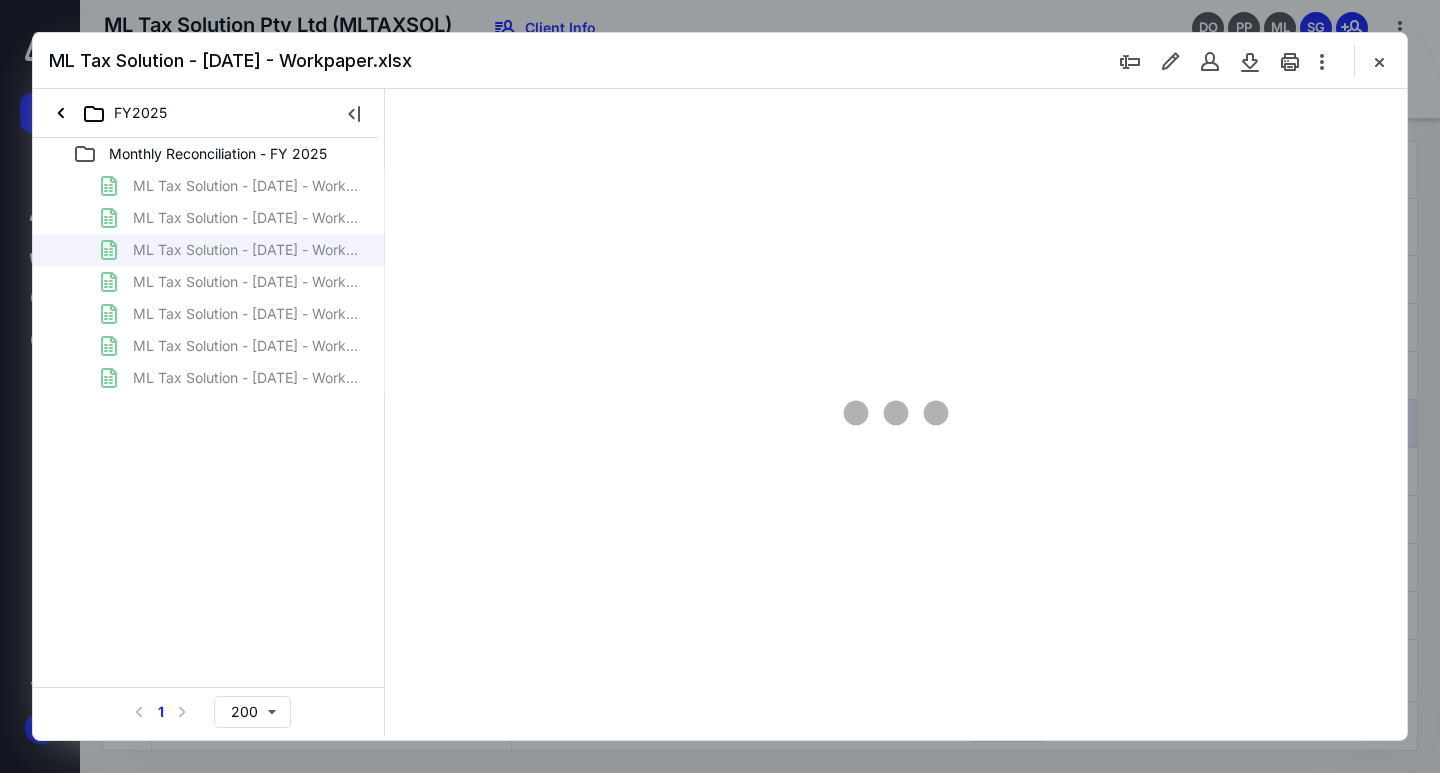 type on "109" 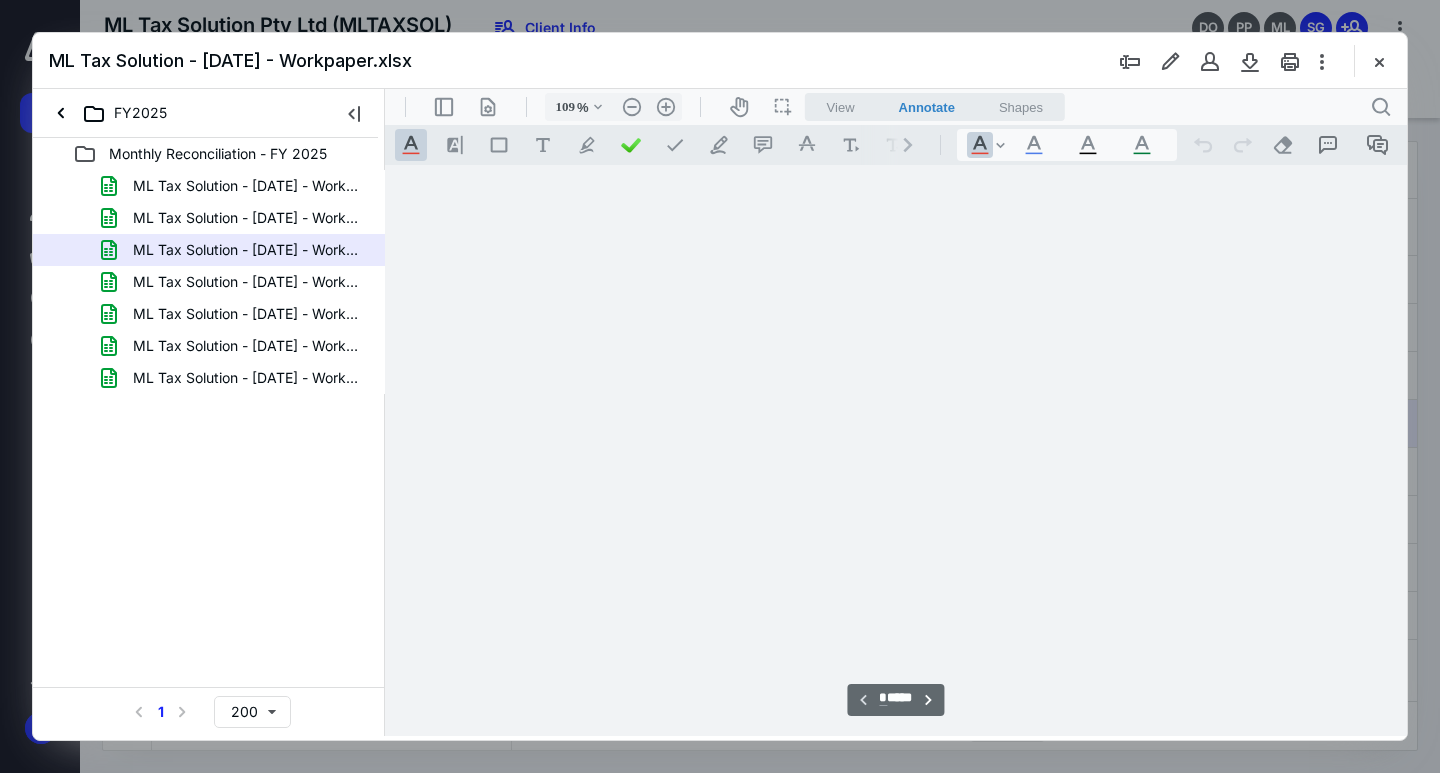 scroll, scrollTop: 80, scrollLeft: 1052, axis: both 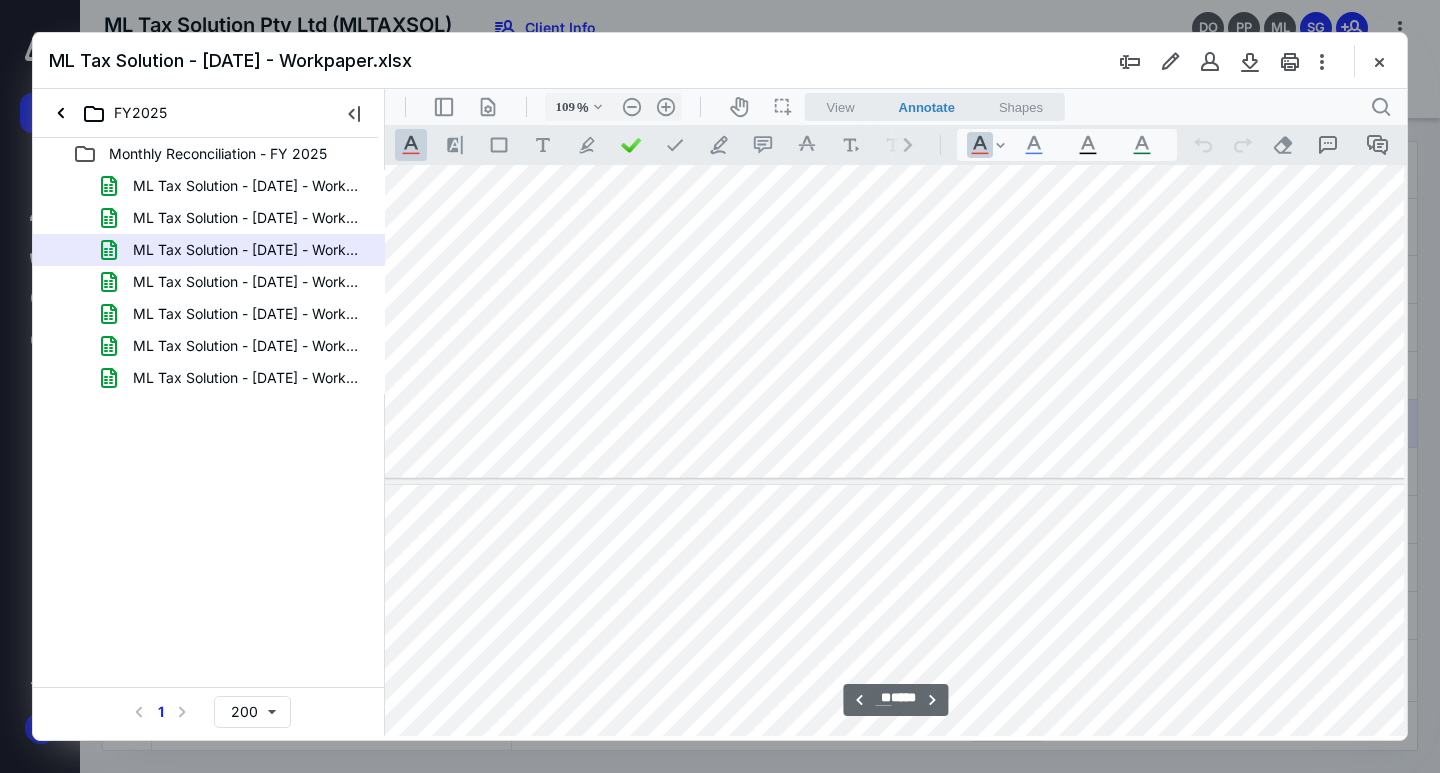 type on "**" 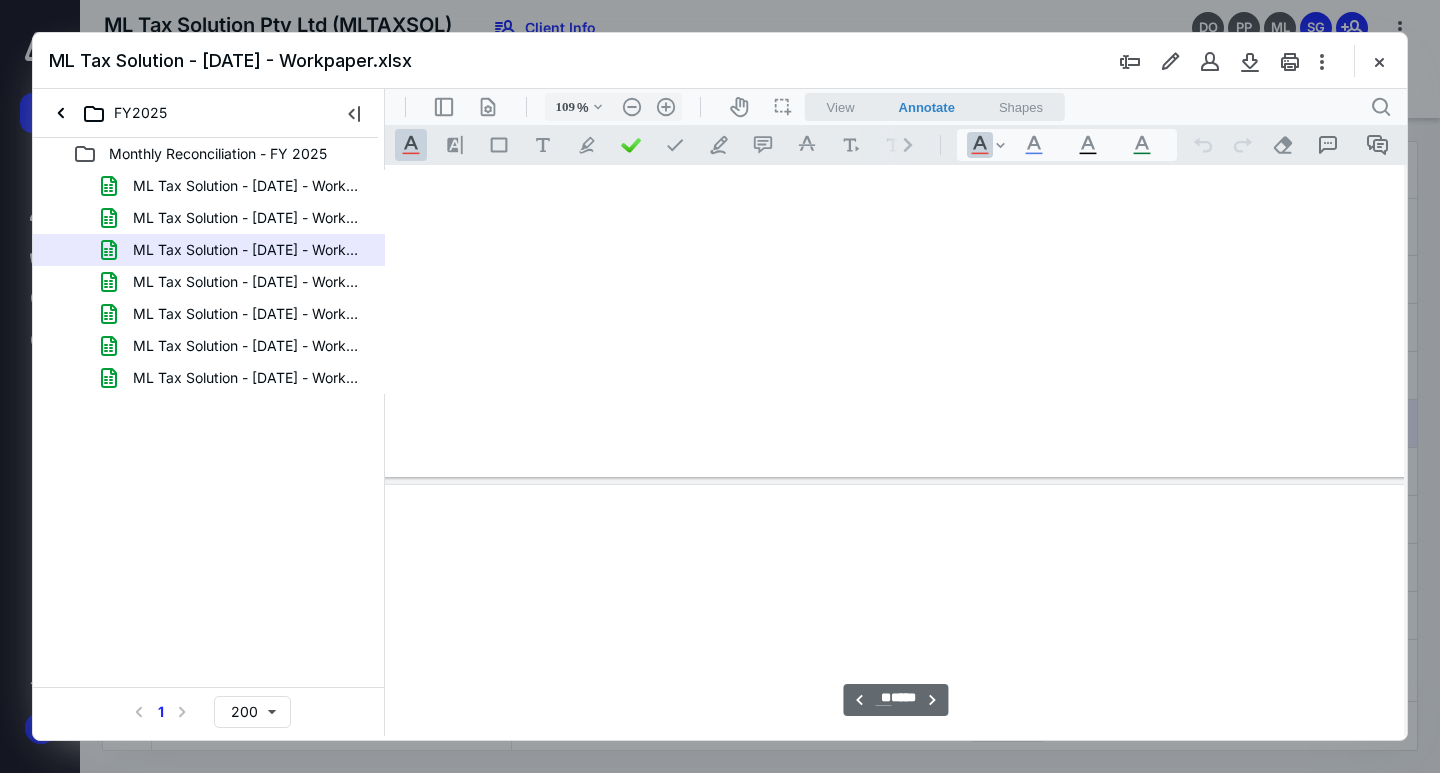 scroll, scrollTop: 76218, scrollLeft: 1052, axis: both 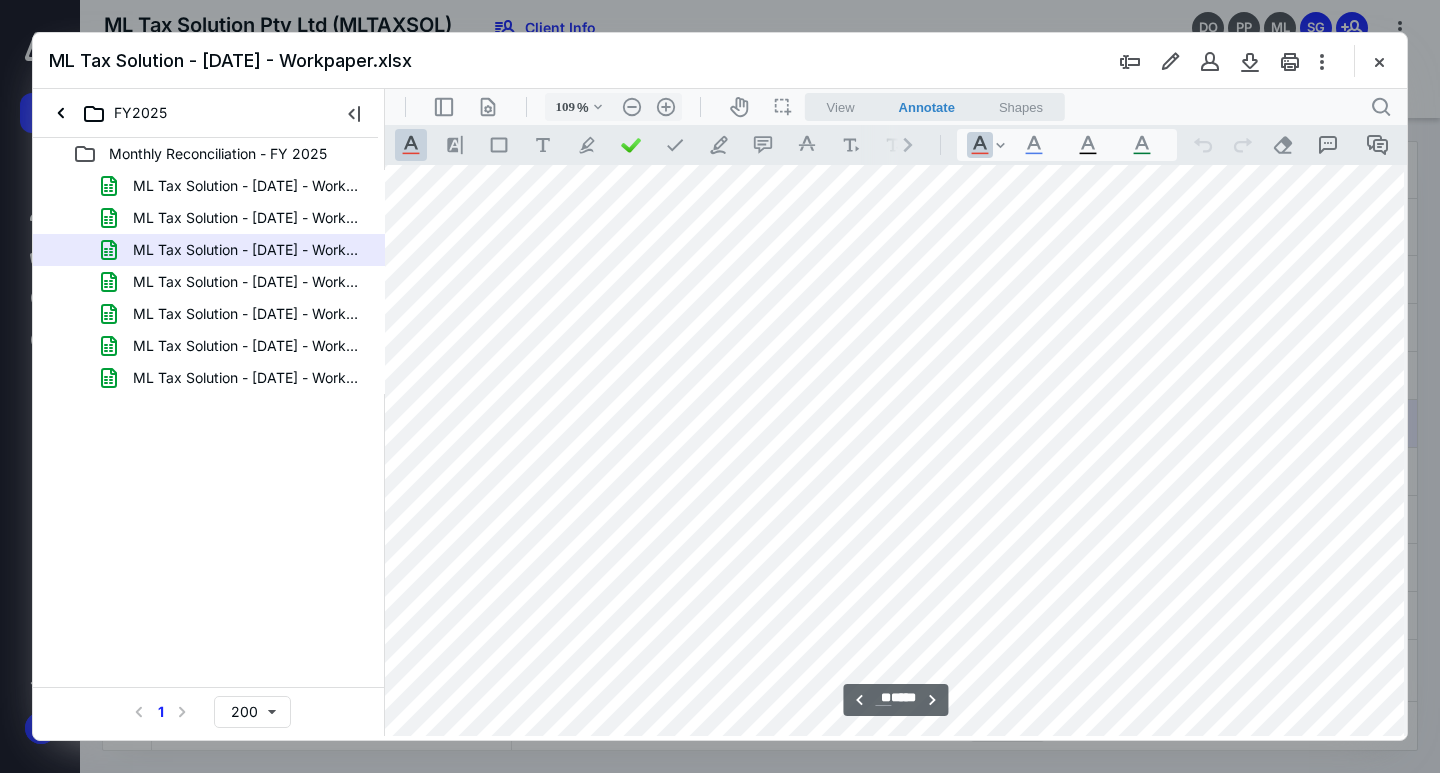 click at bounding box center [892, 674] 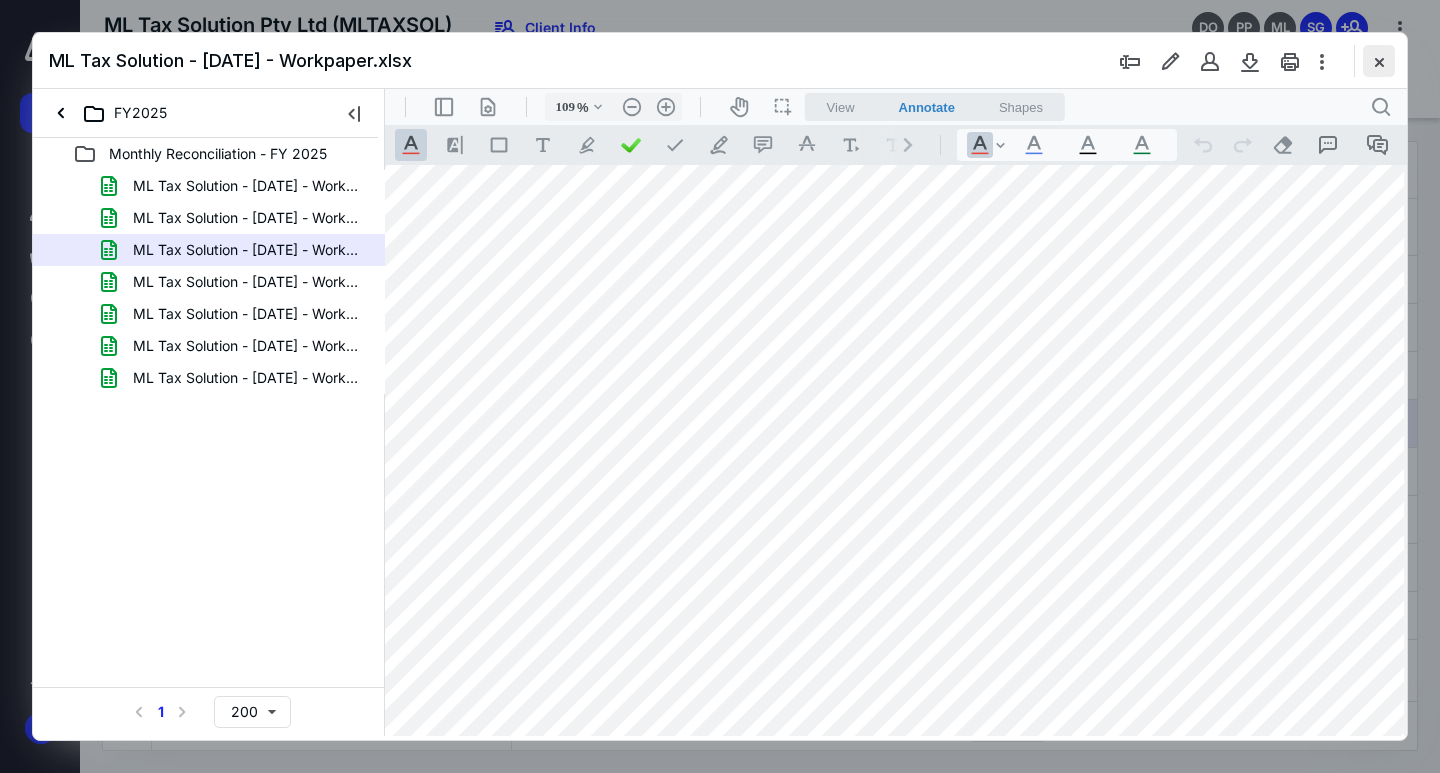 click at bounding box center (1379, 61) 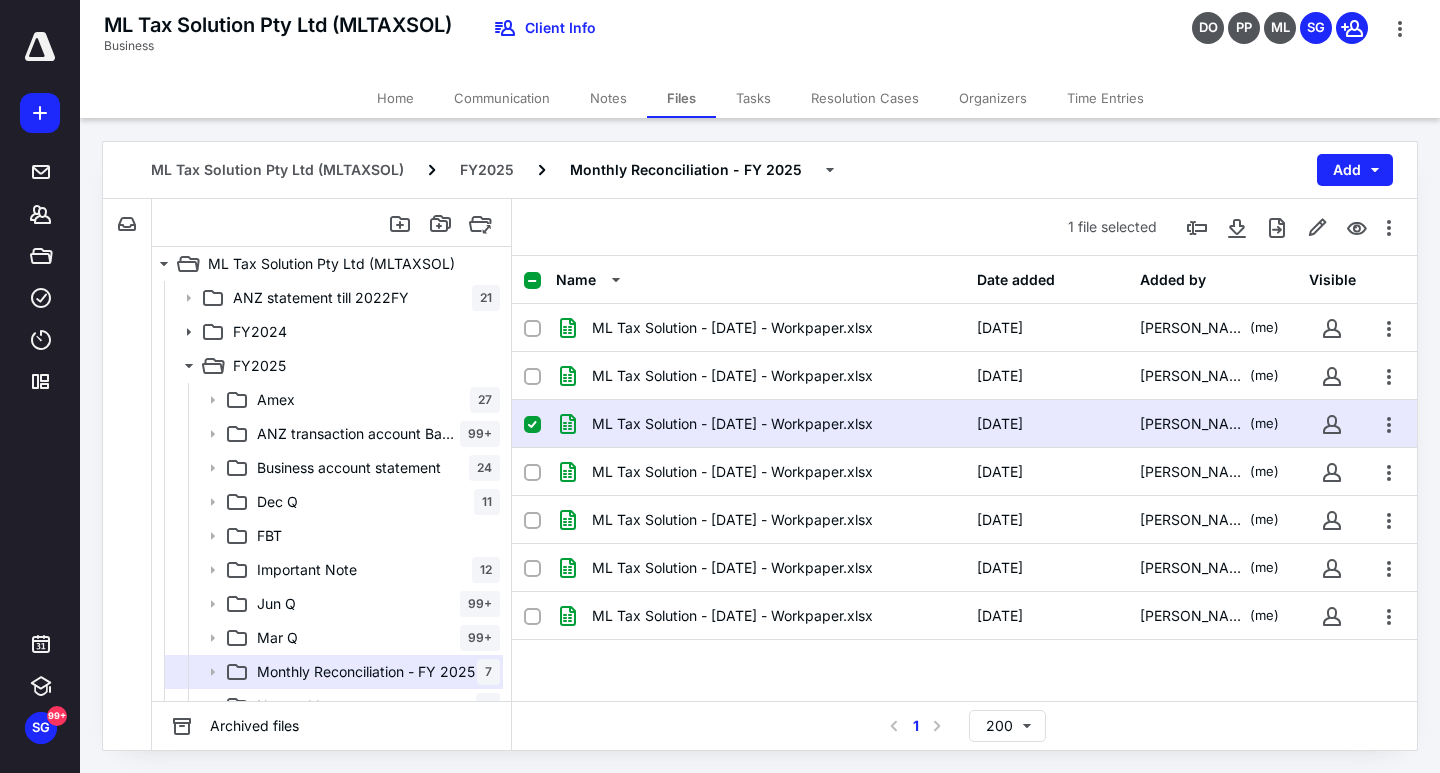 click at bounding box center (532, 425) 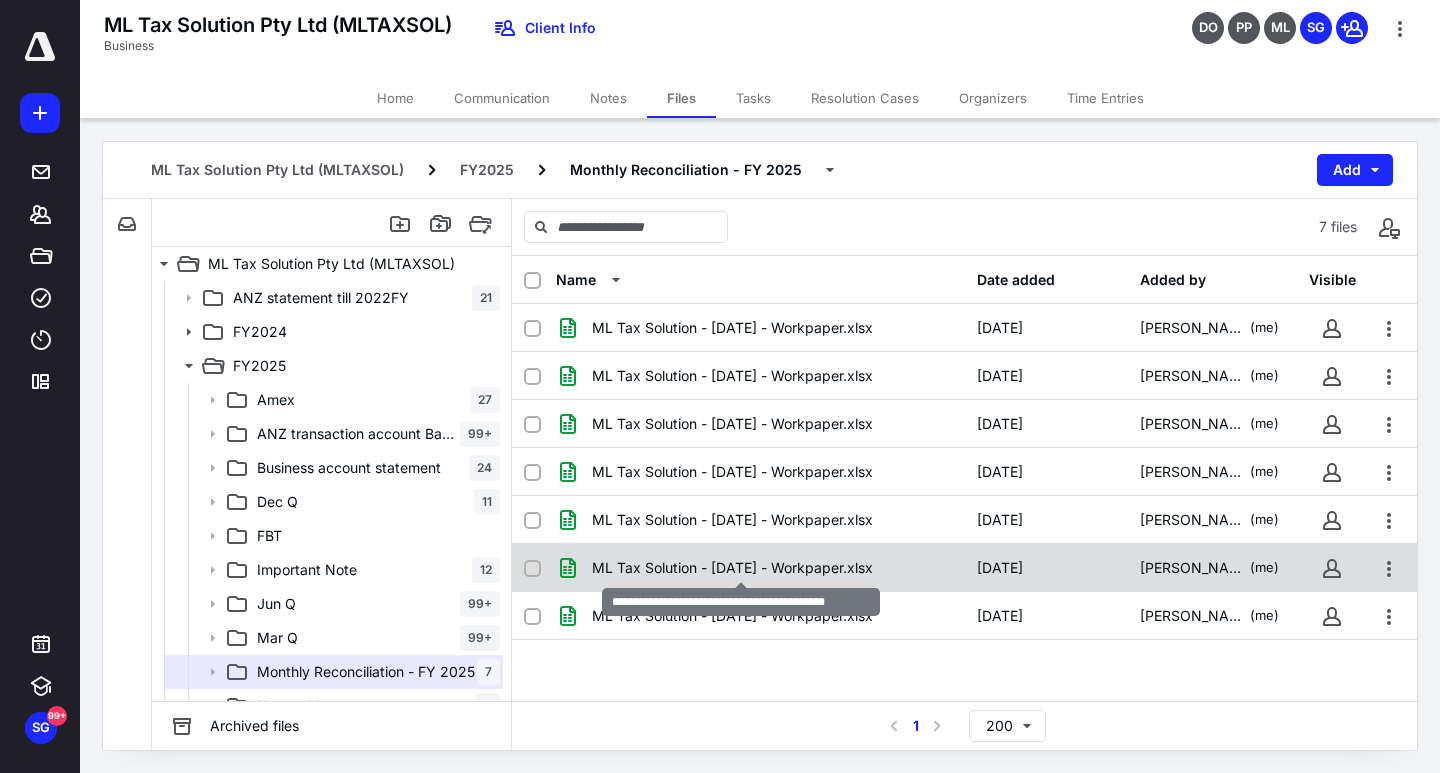 click on "ML Tax Solution - [DATE] - Workpaper.xlsx" at bounding box center [732, 568] 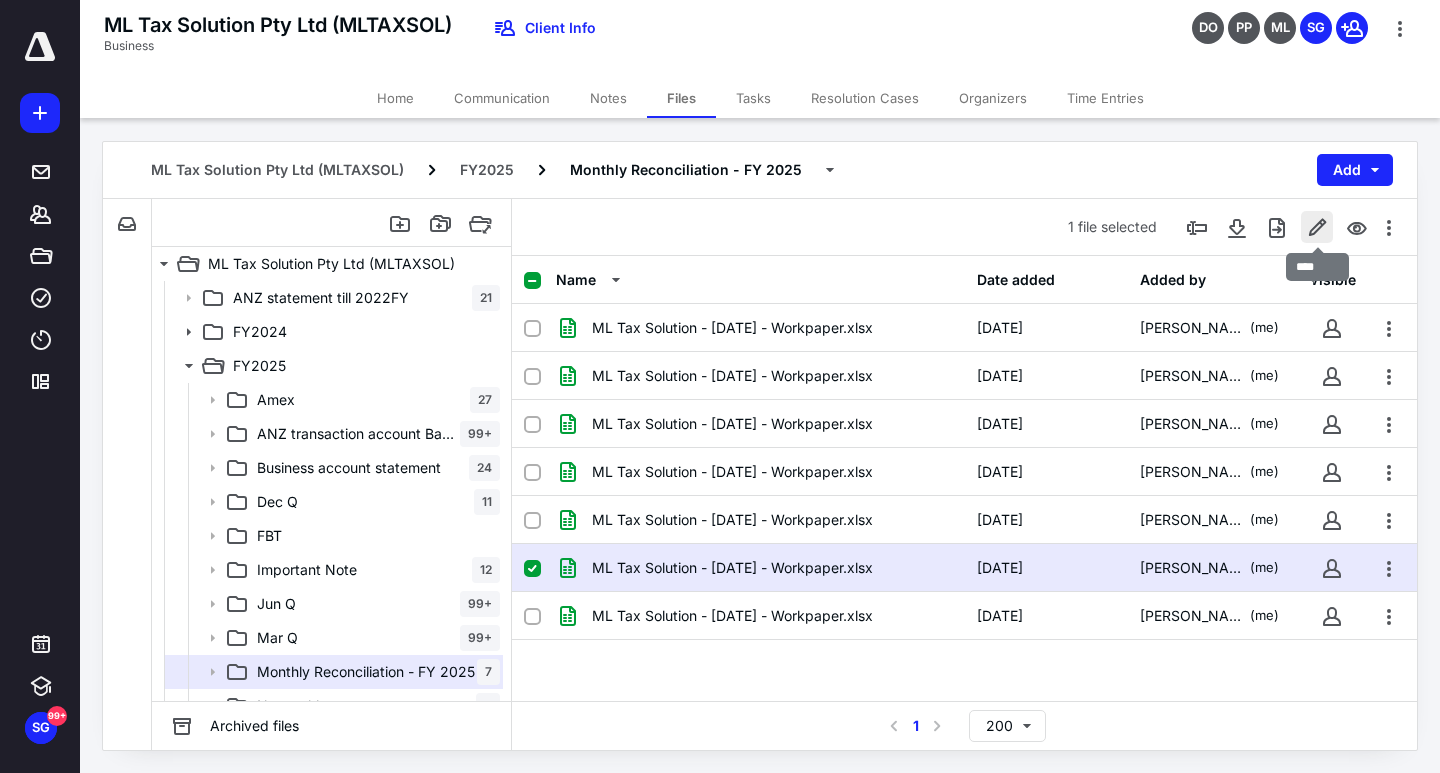 click at bounding box center [1317, 227] 